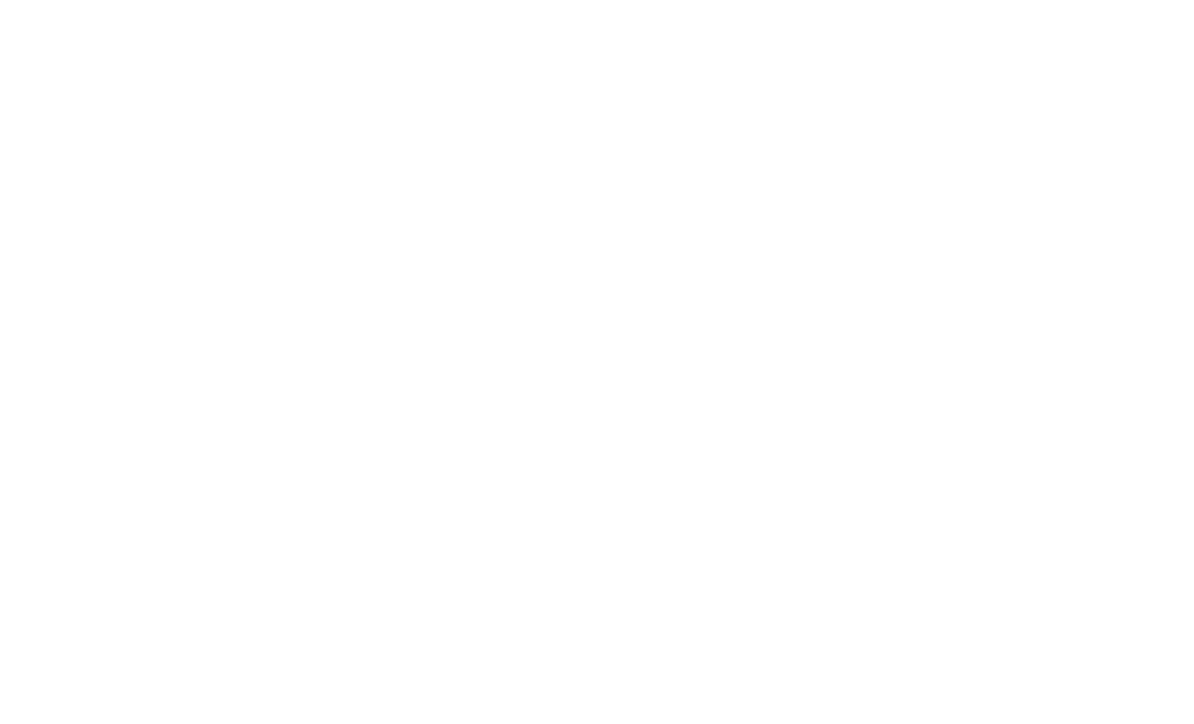 scroll, scrollTop: 0, scrollLeft: 0, axis: both 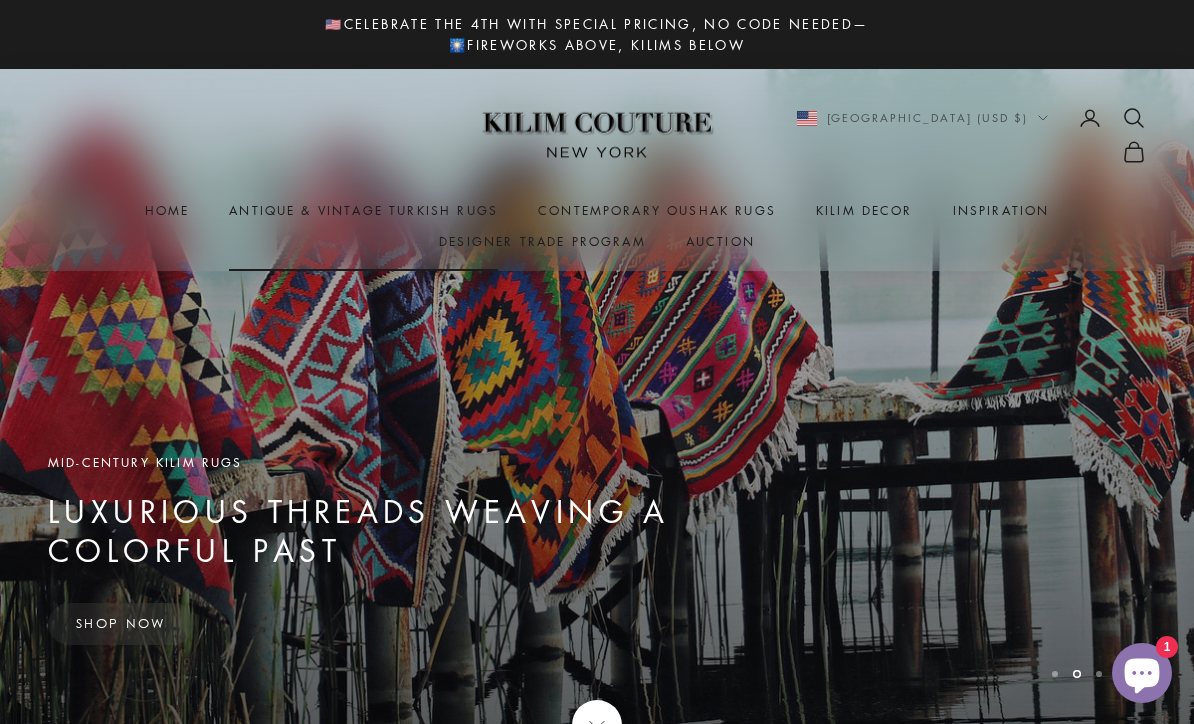 click on "Antique & Vintage Turkish Rugs" at bounding box center [363, 211] 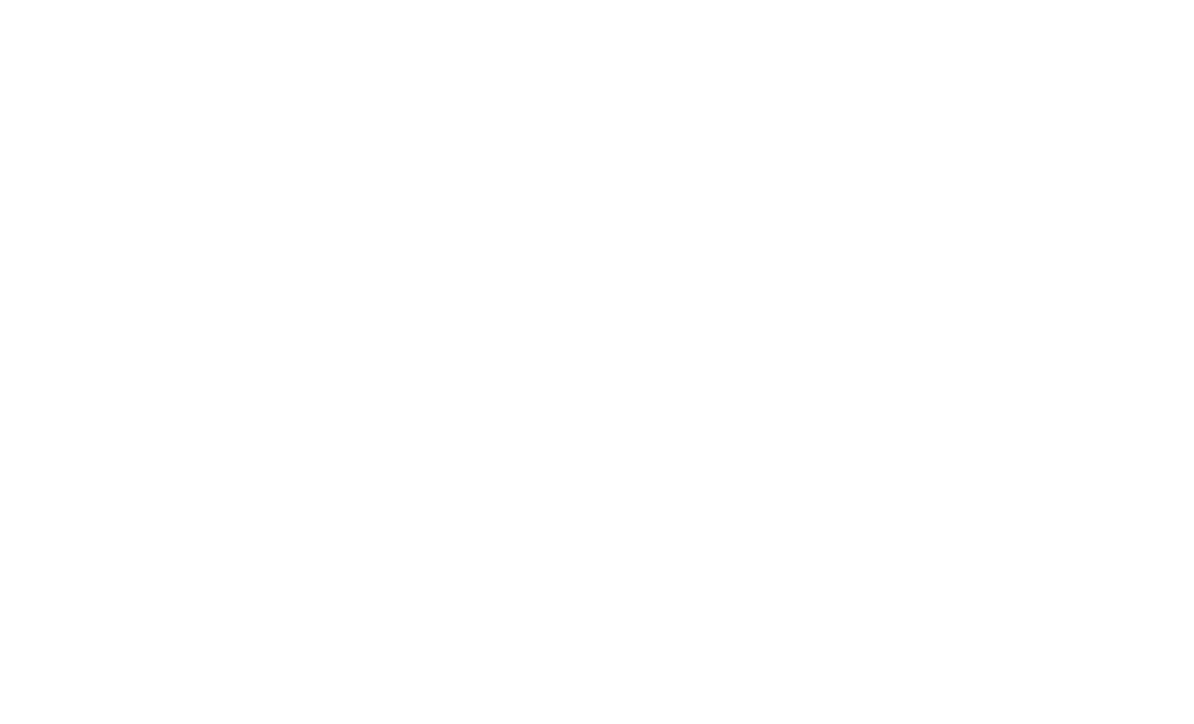 scroll, scrollTop: 0, scrollLeft: 0, axis: both 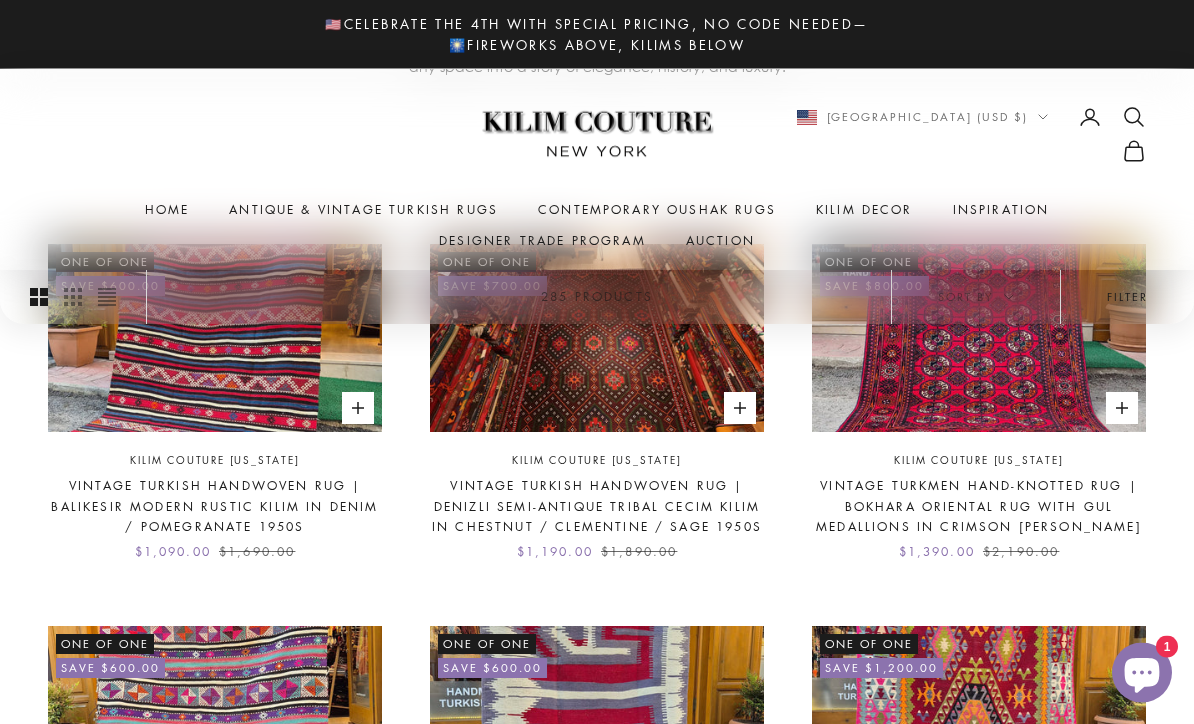 click on "Filter" at bounding box center (1127, 297) 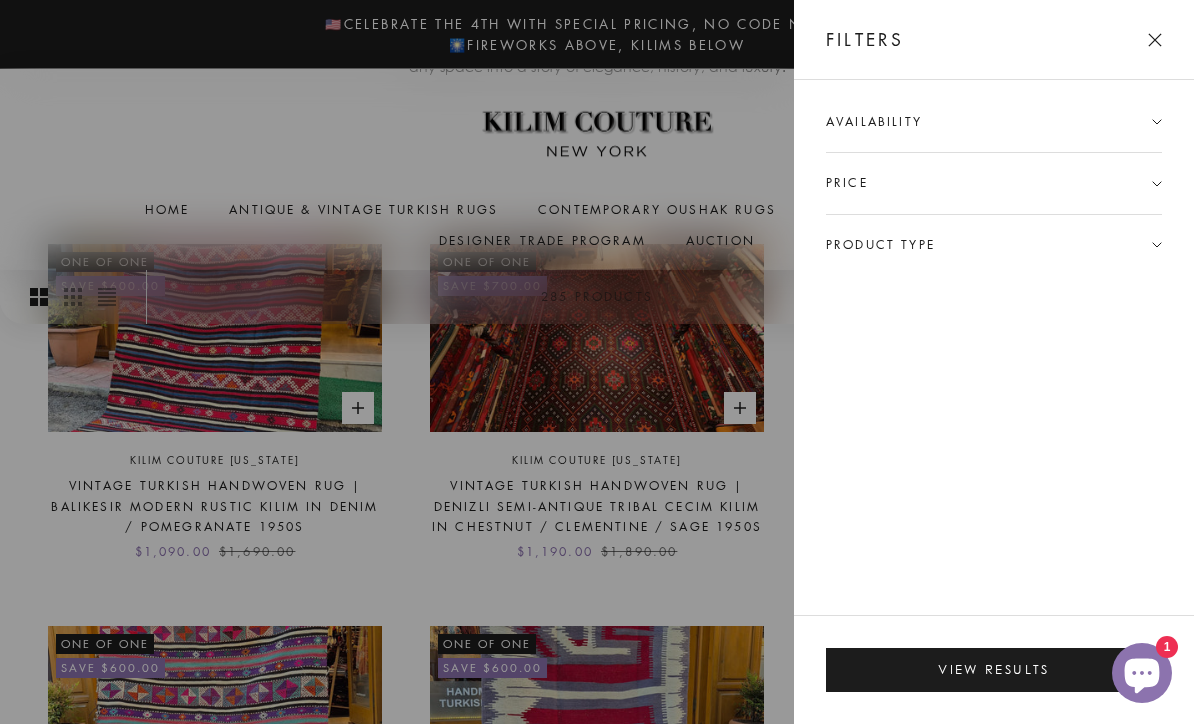 click on "Availability" at bounding box center (994, 132) 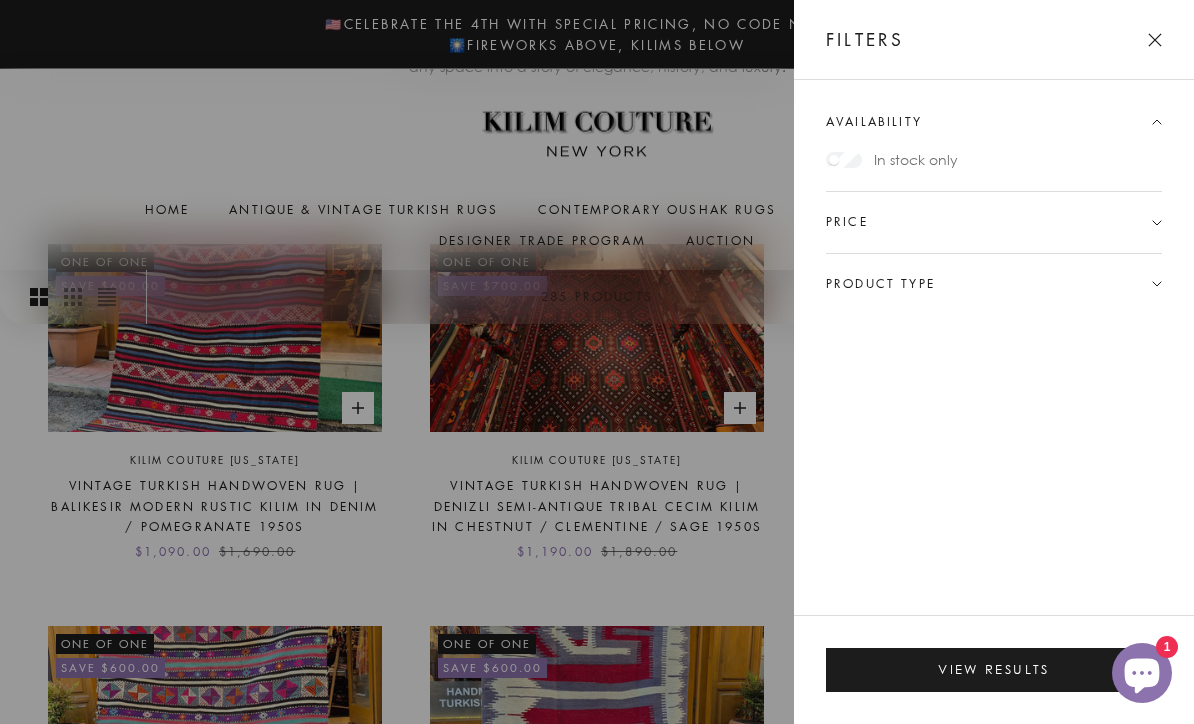 click on "In stock only" at bounding box center [916, 159] 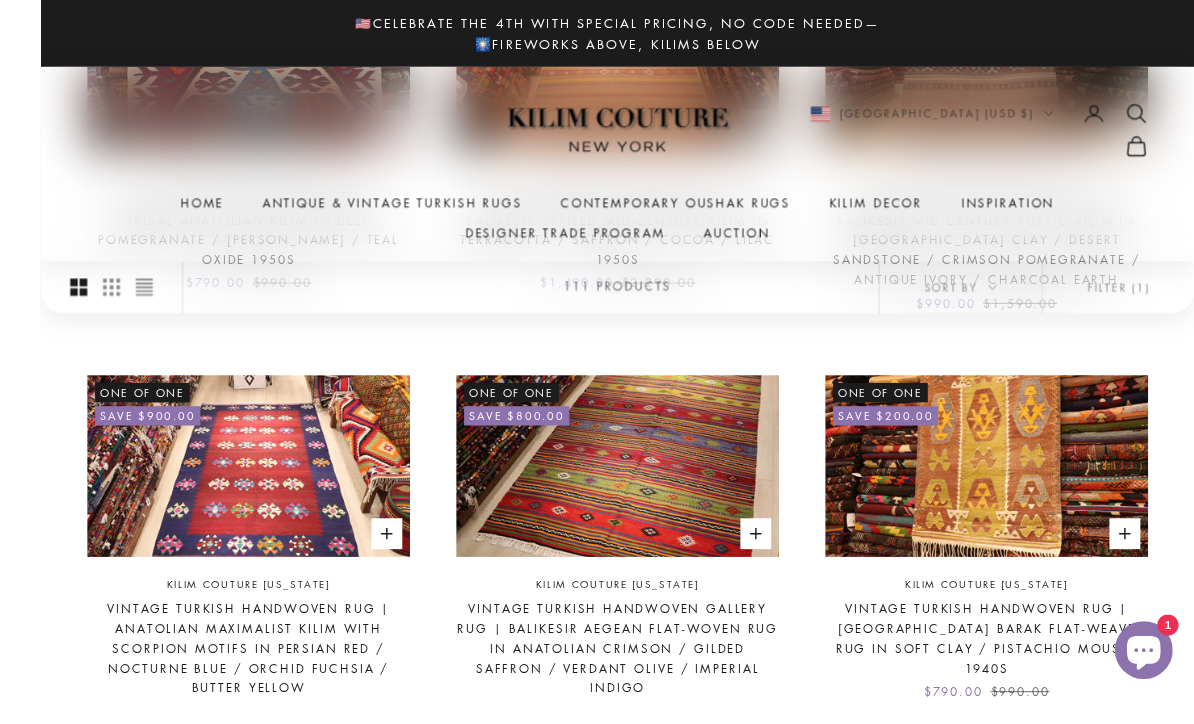 scroll, scrollTop: 1732, scrollLeft: 0, axis: vertical 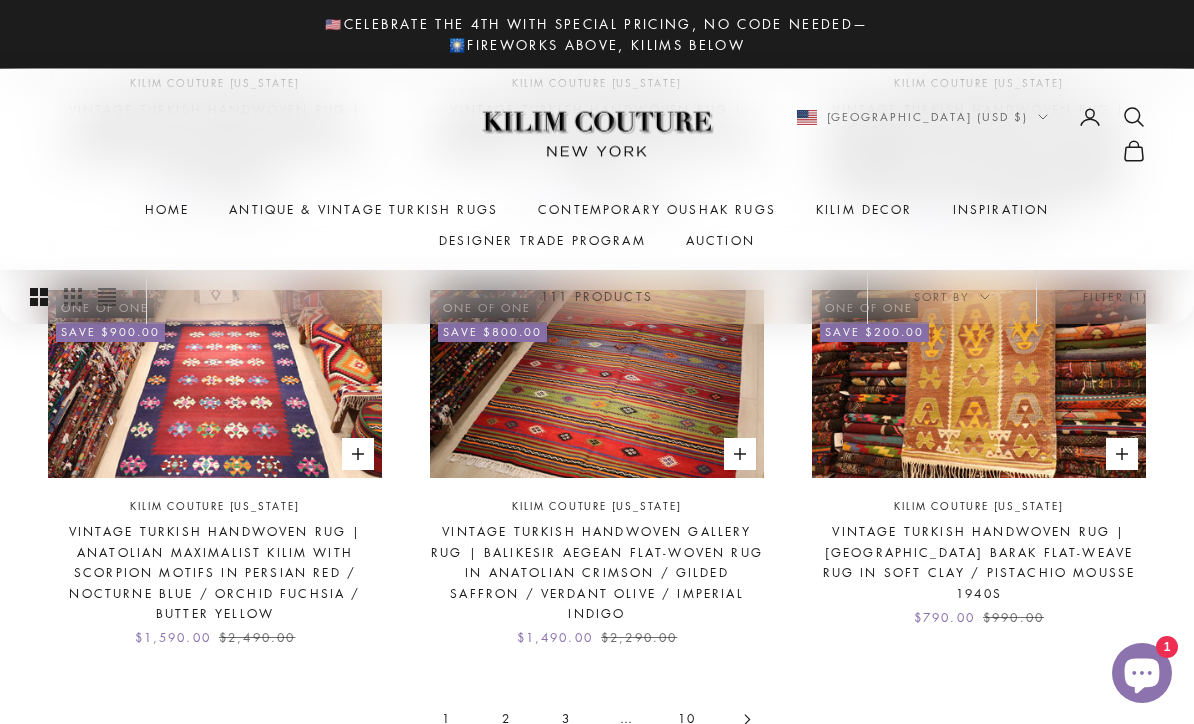 click on "In stock One of One Save $600.00
Add to cart
Kilim Couture New York Vintage Turkish Handwoven Rug | Balikesir Modern Rustic Kilim in Denim / Pomegranate 1950s
Sale price $1,090.00
Regular price $1,690.00
One of One Save $700.00
Add to cart
Kilim Couture New York Vintage Turkish Handwoven Rug | Denizli Semi-Antique Tribal Cecim Kilim in Chestnut / Clementine / Sage 1950s
Sale price $1,190.00
Regular price $1,890.00
One of One Save $800.00
Add to cart
Kilim Couture New York Vintage Turkmen Hand-Knotted Rug | Bokhara Oriental Rug with Gul Medallions in Crimson Carmine
Sale price $1,390.00
Regular price $2,190.00
One of One Save $600.00
Add to cart
Kilim Couture New York
Sale price $1,090.00
Regular price $1,690.00" at bounding box center [597, -134] 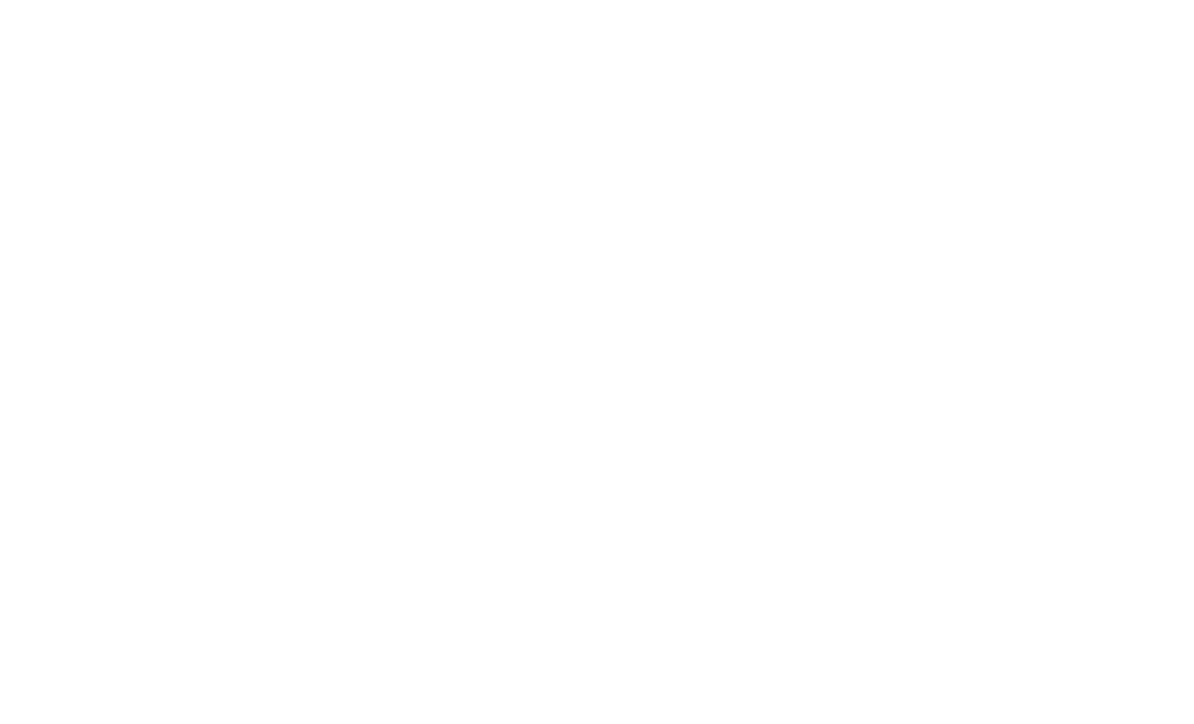 scroll, scrollTop: 0, scrollLeft: 0, axis: both 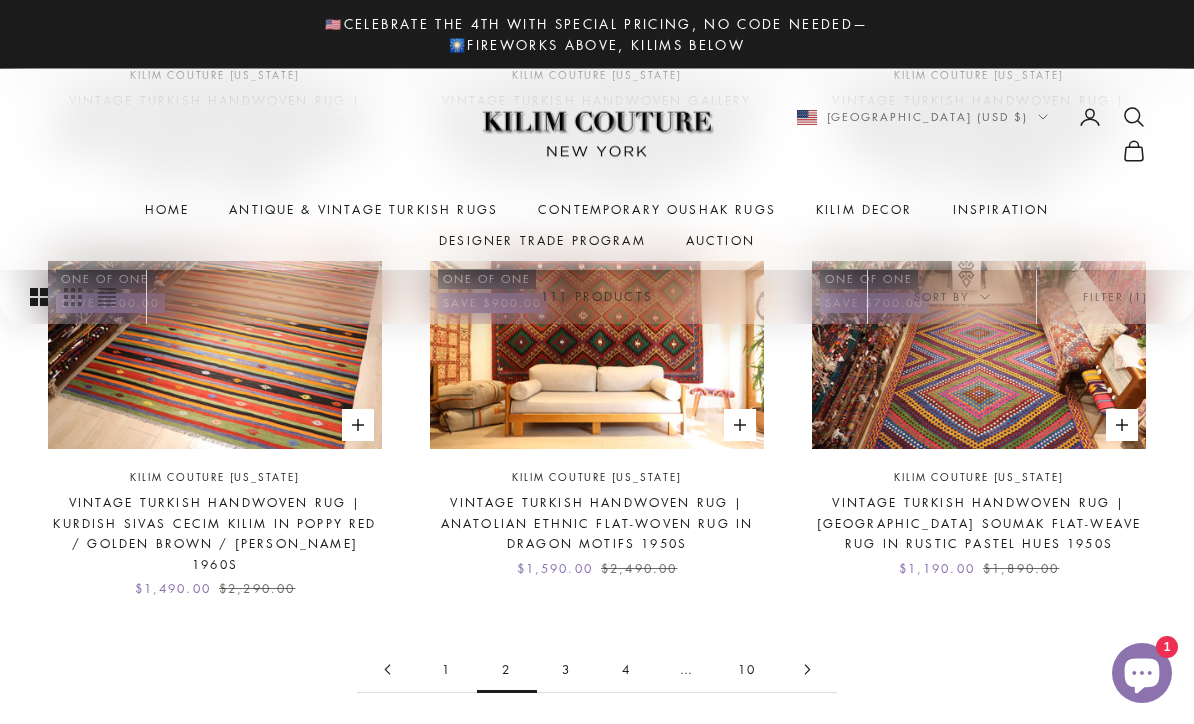 click on "3" at bounding box center [567, 669] 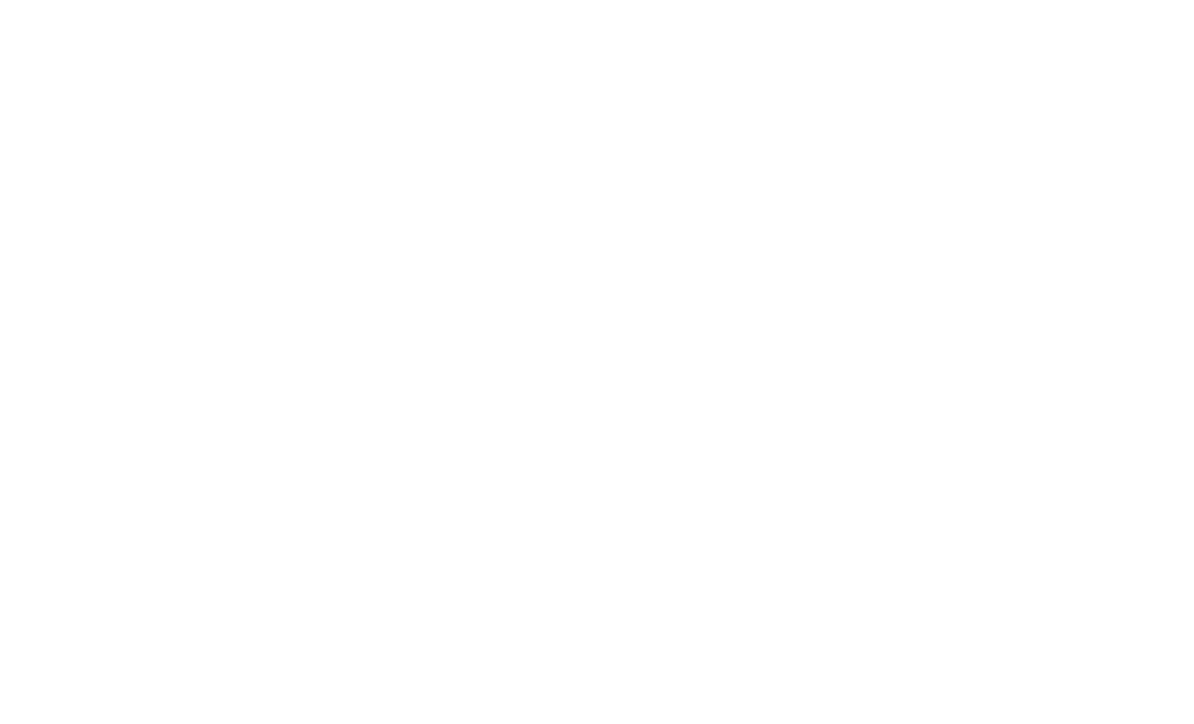 scroll, scrollTop: 0, scrollLeft: 0, axis: both 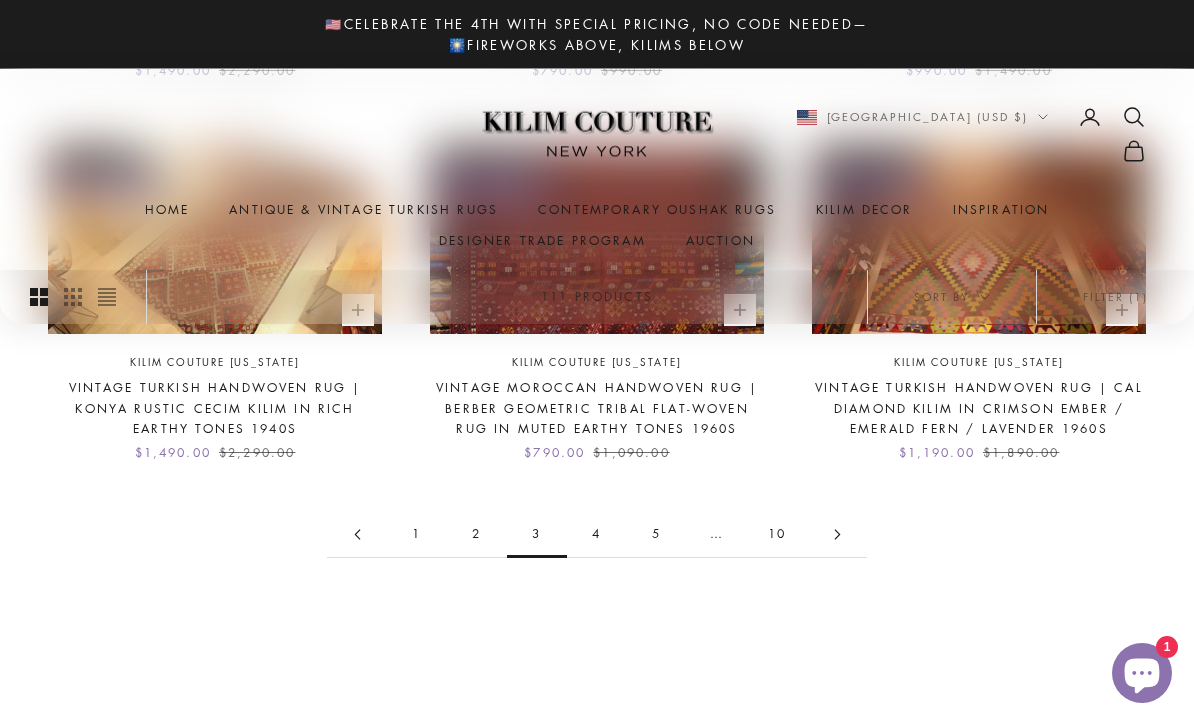 click on "4" at bounding box center (597, 534) 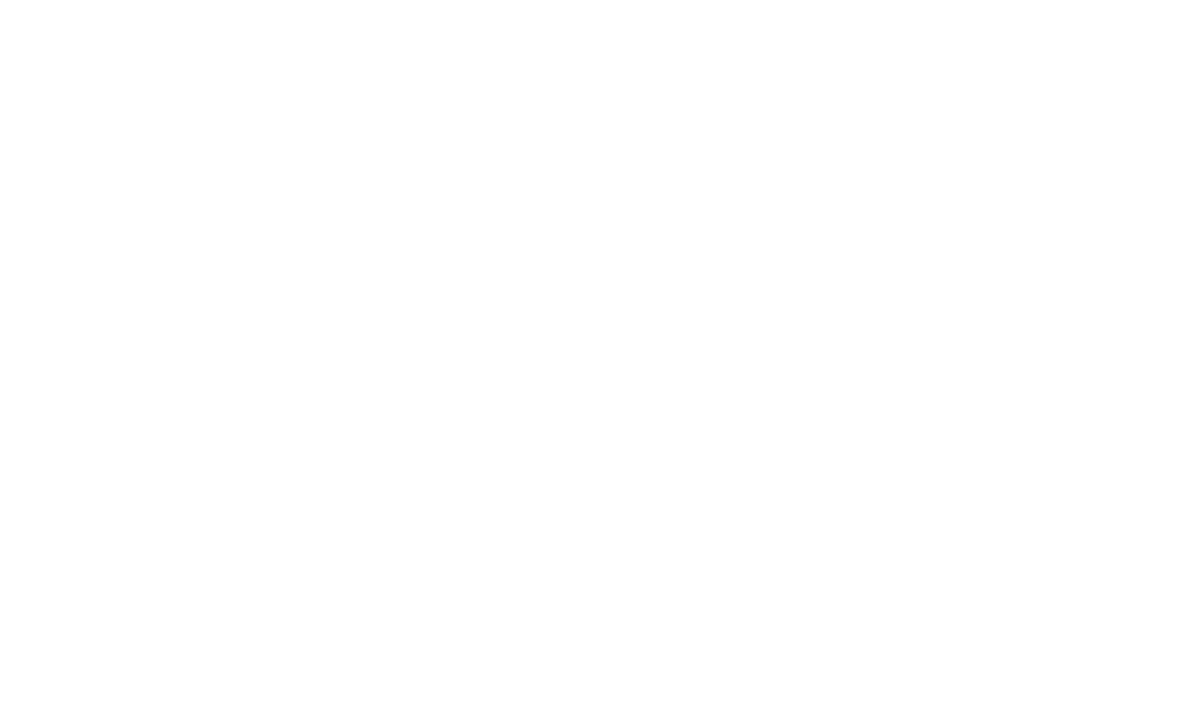 scroll, scrollTop: 0, scrollLeft: 0, axis: both 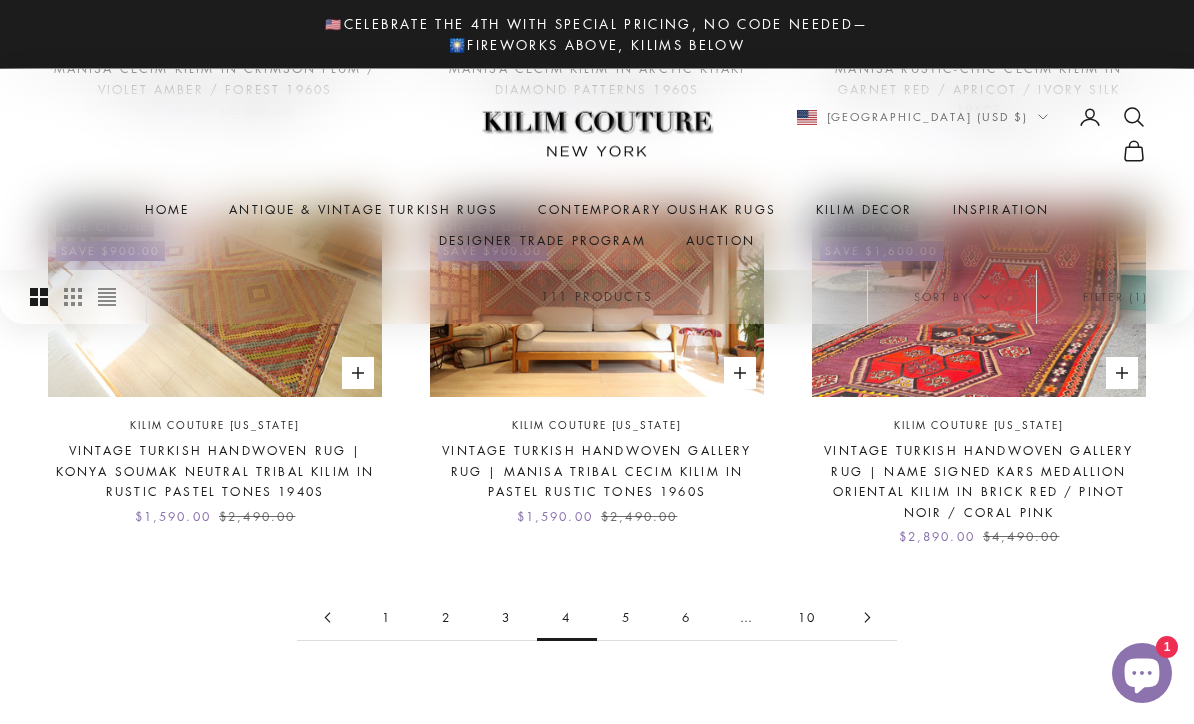 click on "5" at bounding box center (627, 617) 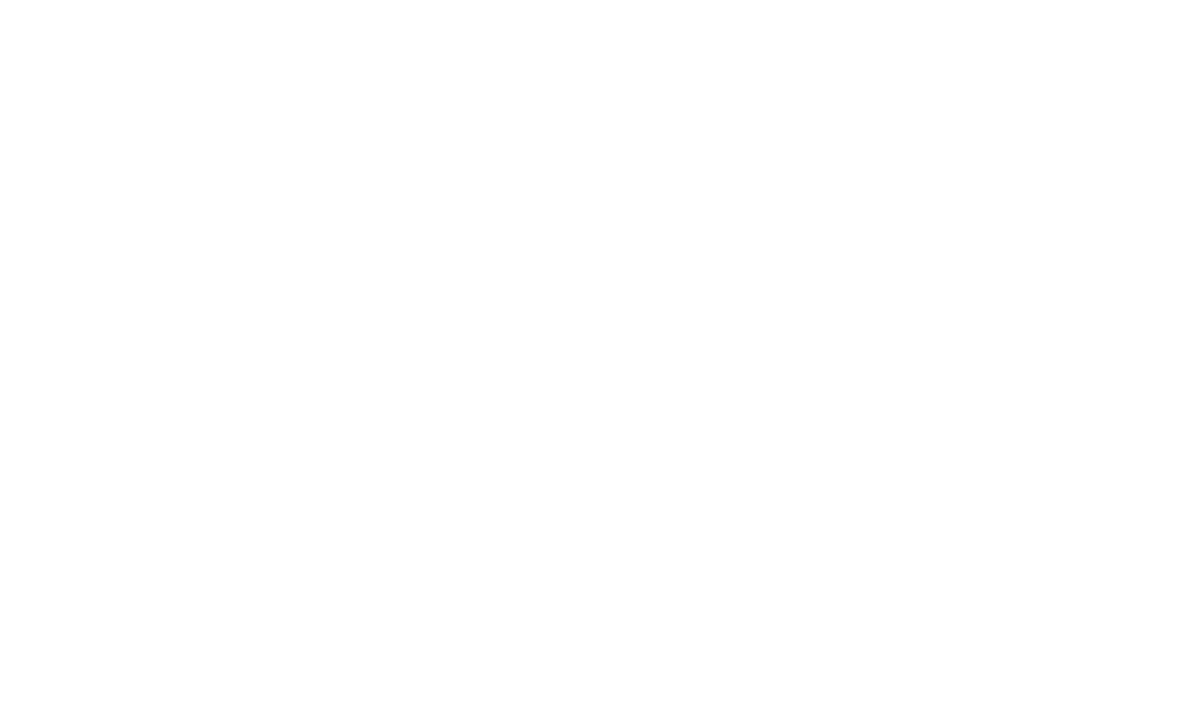 scroll, scrollTop: 0, scrollLeft: 0, axis: both 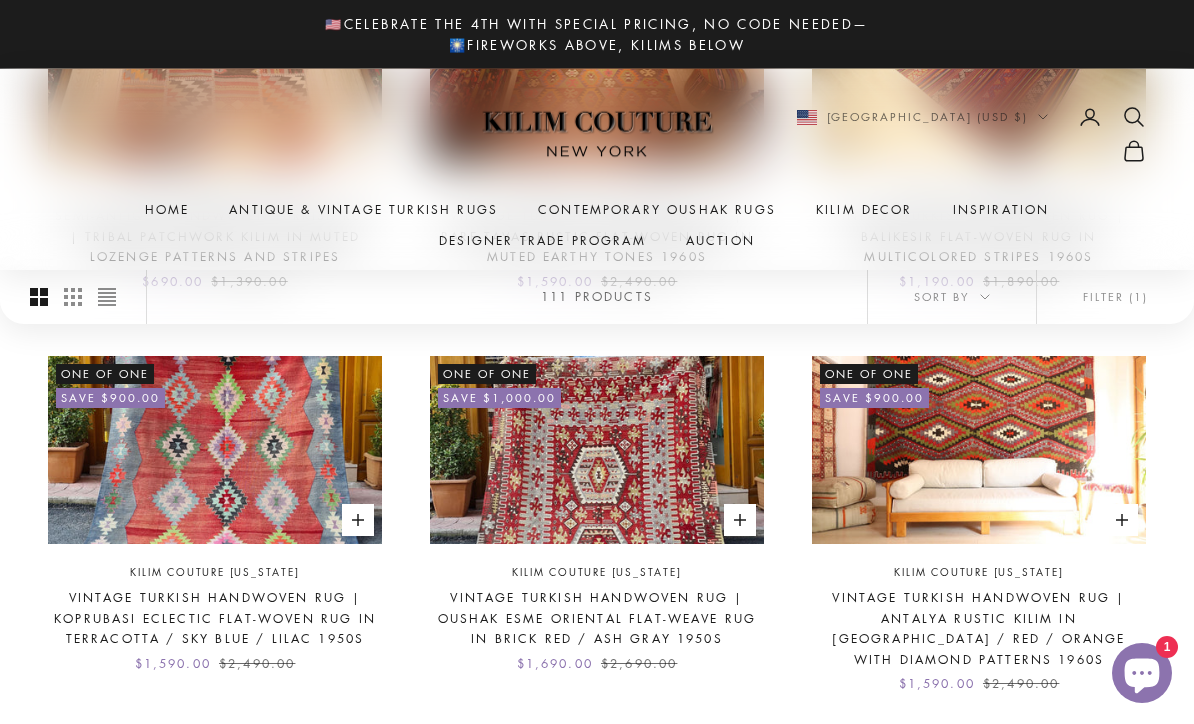 click at bounding box center (215, 450) 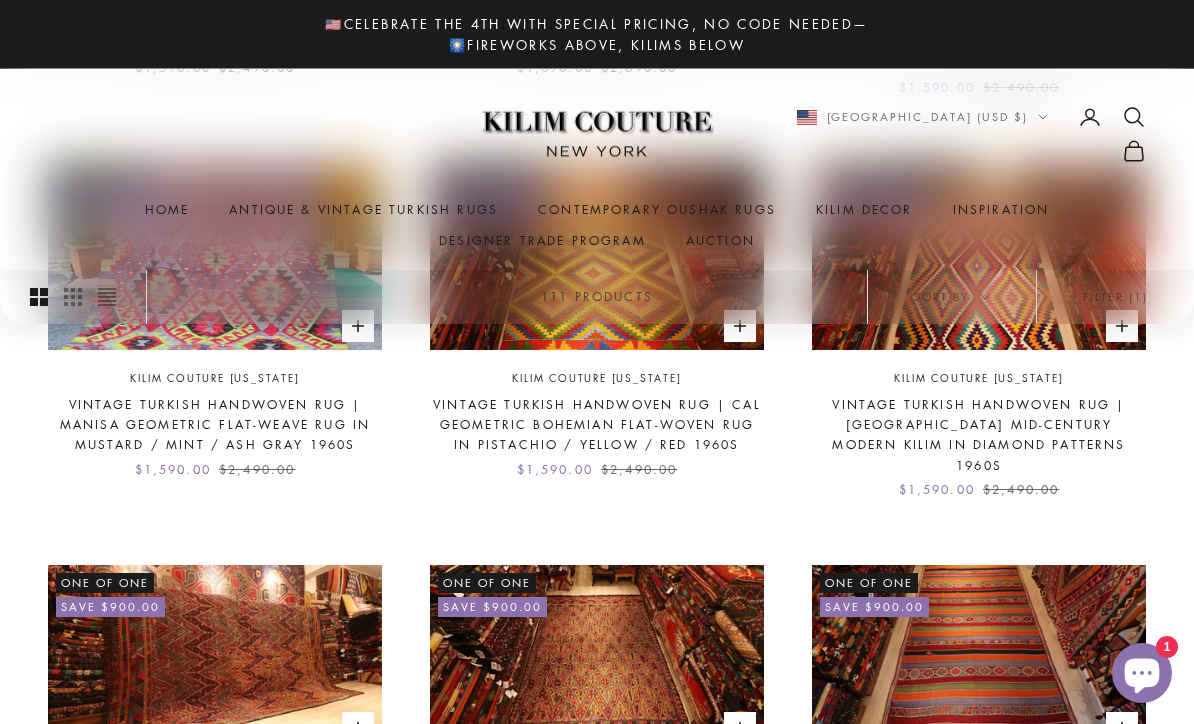 scroll, scrollTop: 1620, scrollLeft: 0, axis: vertical 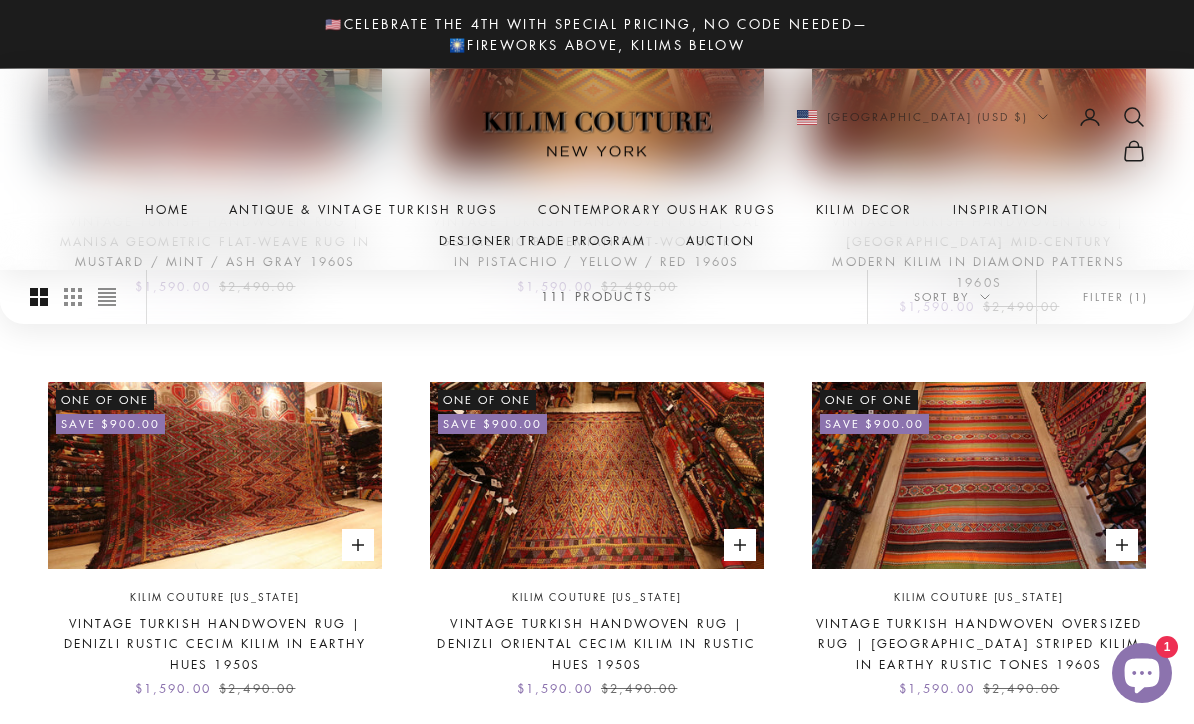 click on "6" at bounding box center [657, 770] 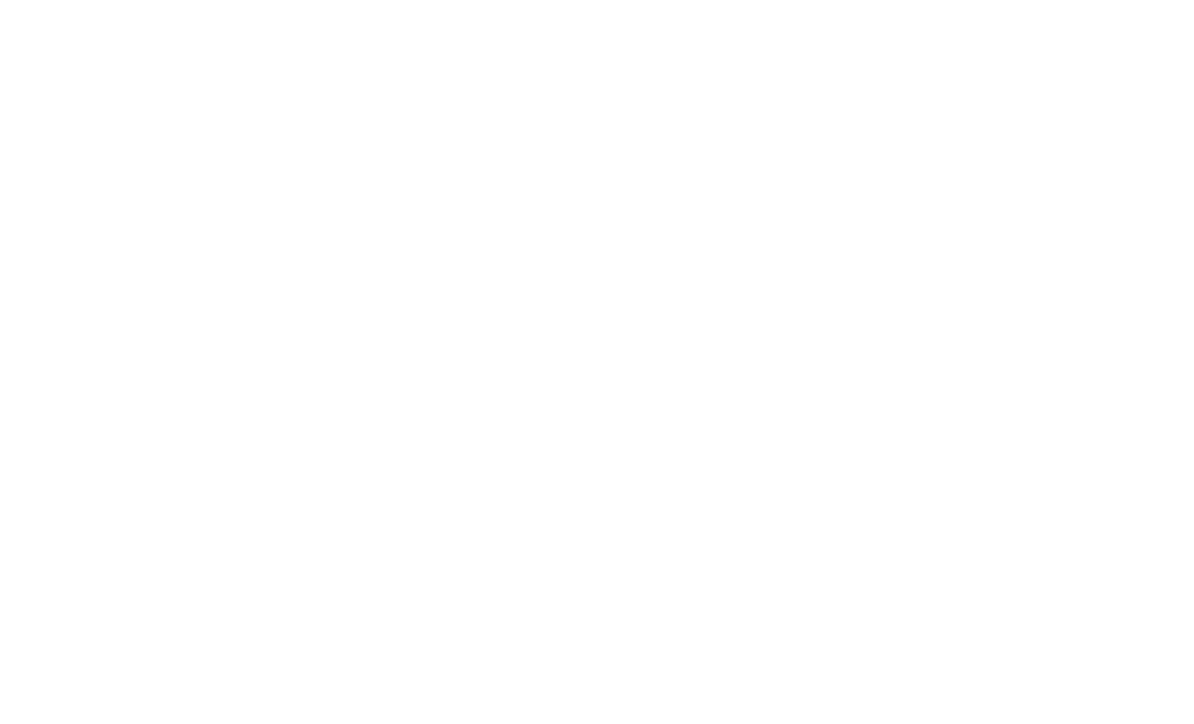 scroll, scrollTop: 0, scrollLeft: 0, axis: both 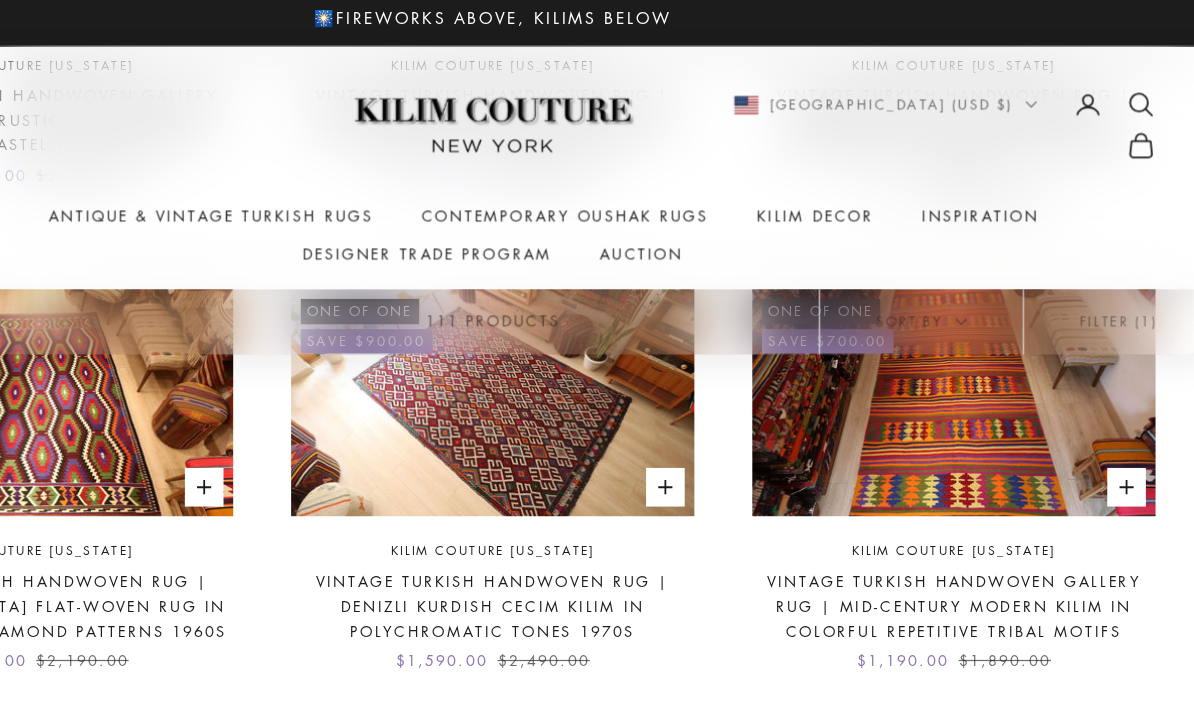 click at bounding box center (979, 364) 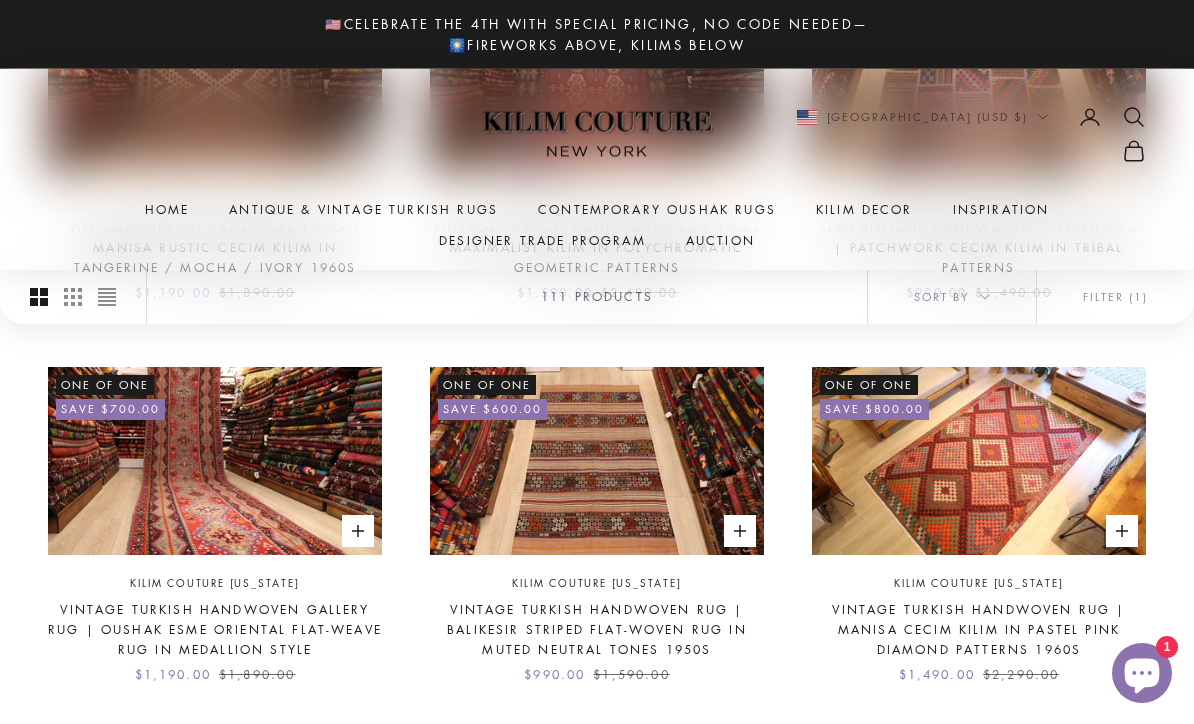 scroll, scrollTop: 1645, scrollLeft: 0, axis: vertical 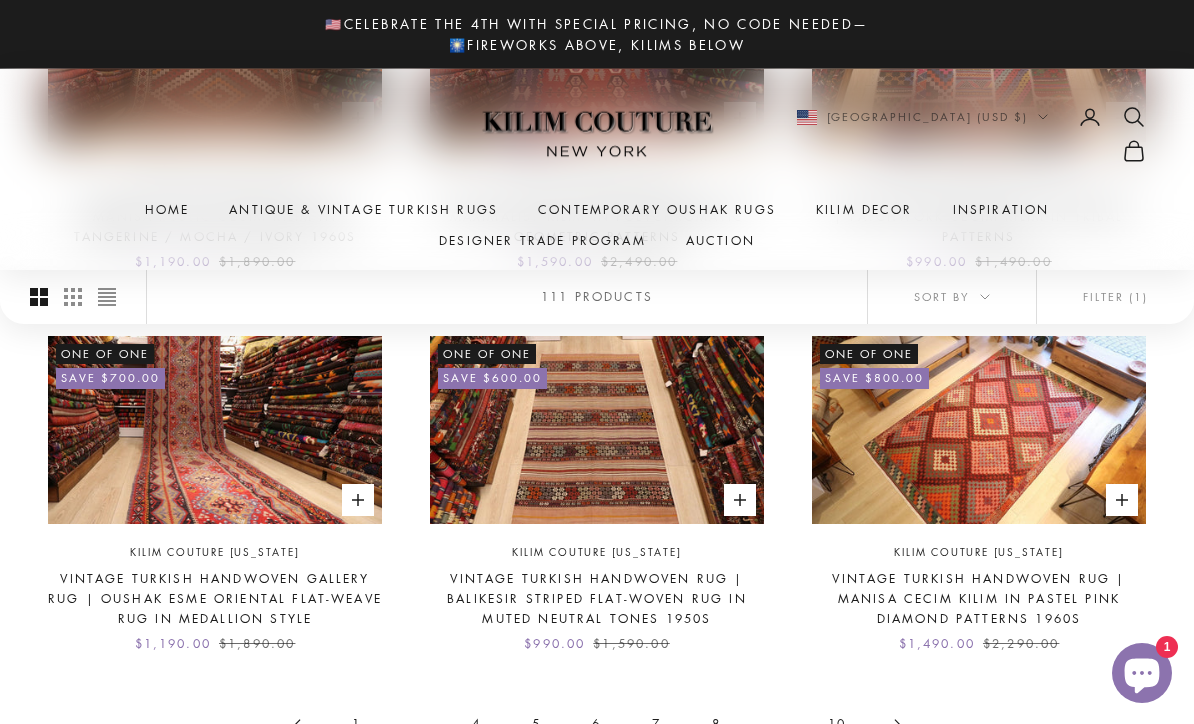 click on "7" at bounding box center (657, 724) 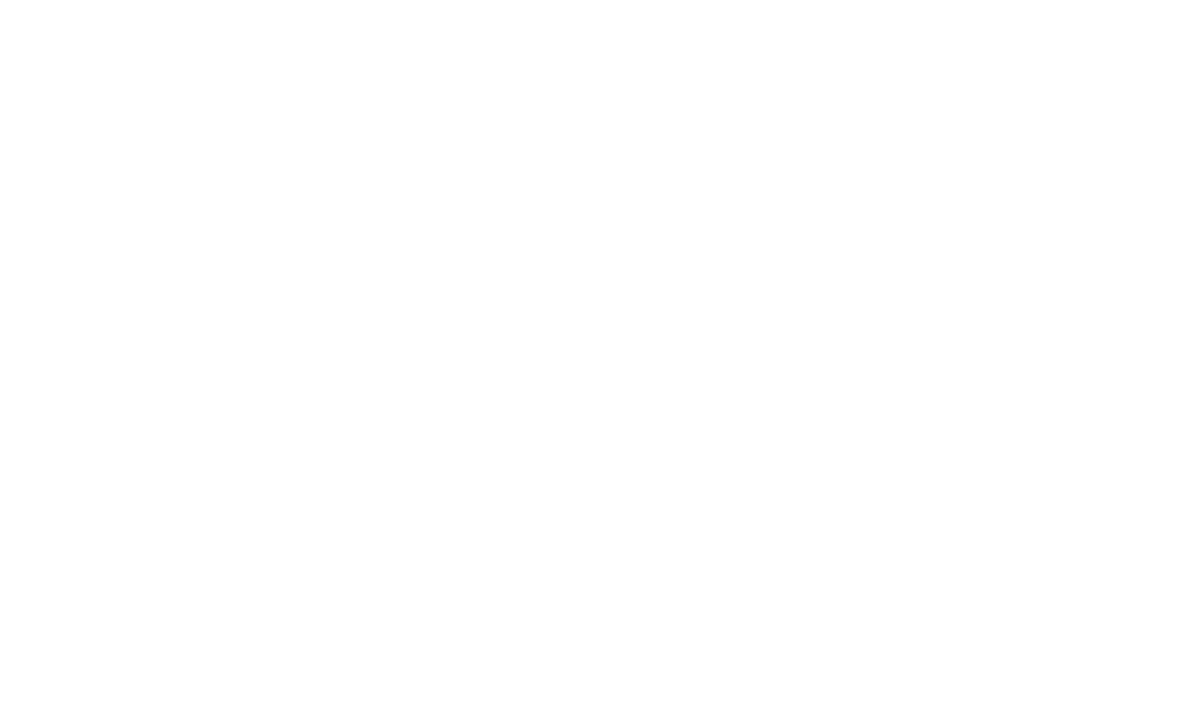 scroll, scrollTop: 0, scrollLeft: 0, axis: both 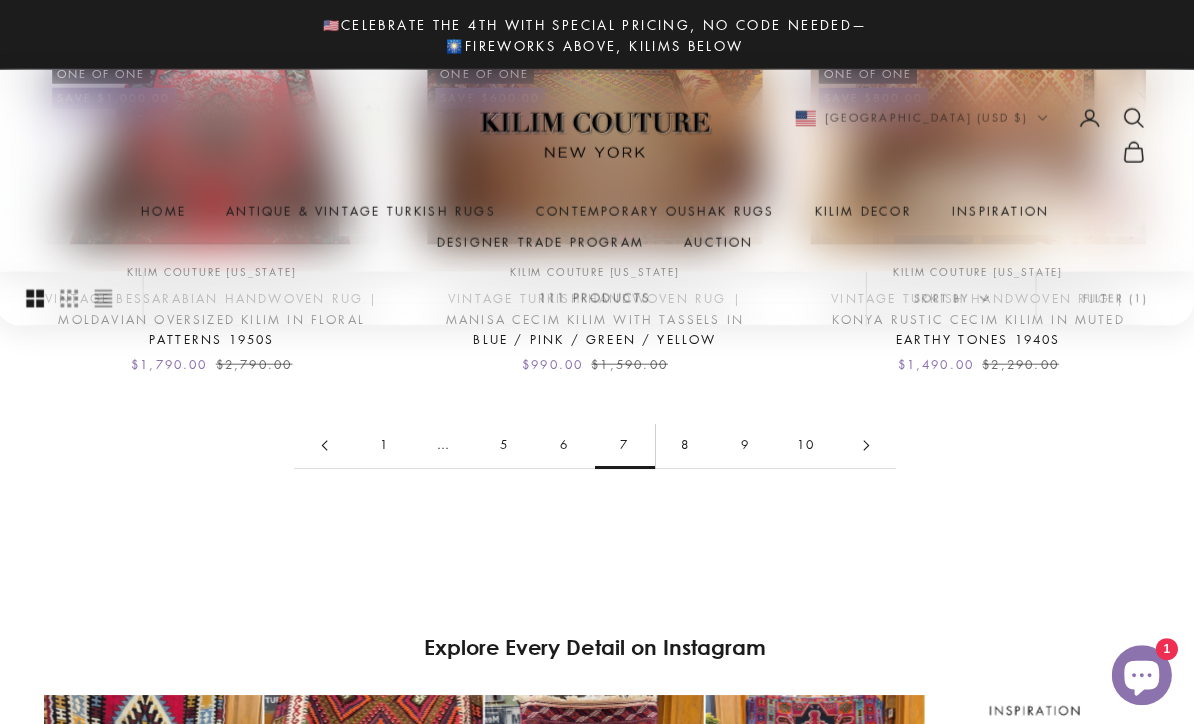 click on "8" at bounding box center (687, 443) 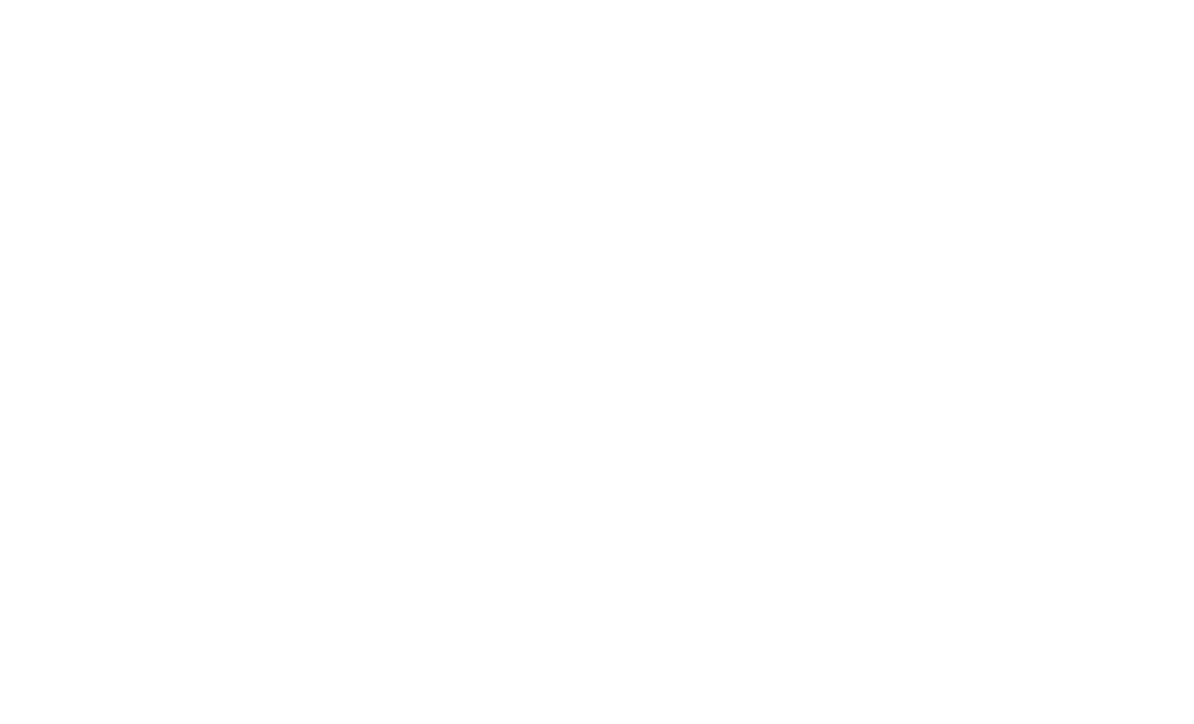 scroll, scrollTop: 0, scrollLeft: 0, axis: both 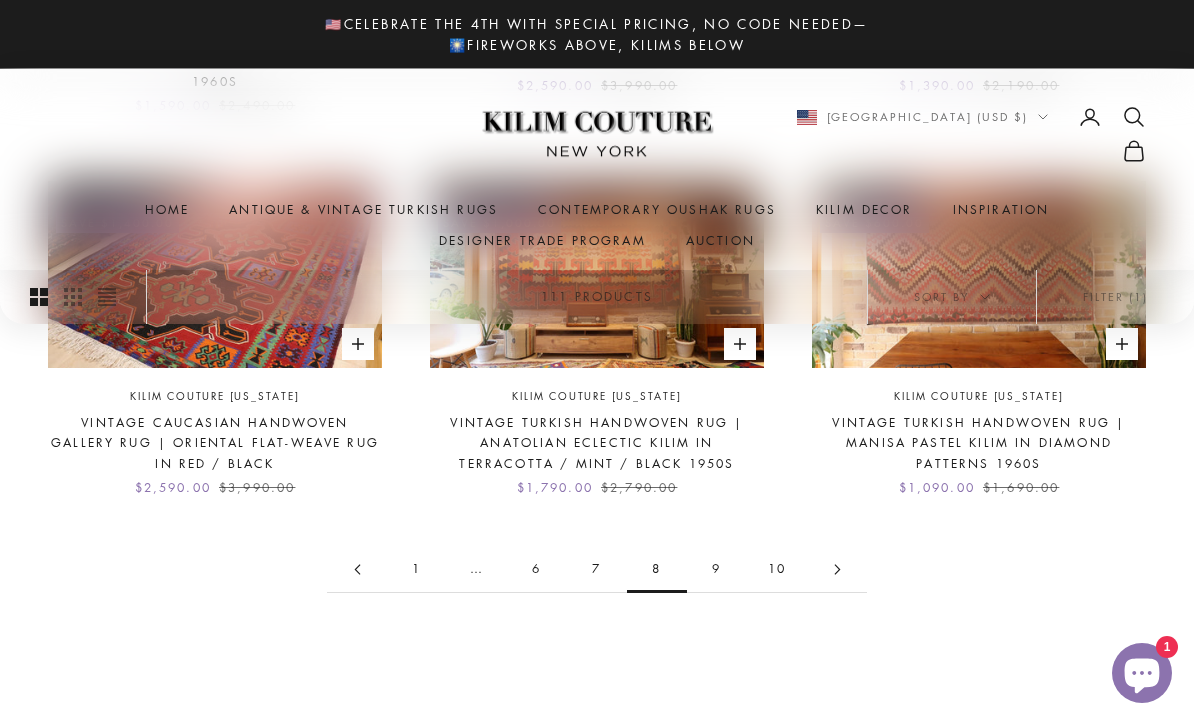 click on "9" at bounding box center (717, 569) 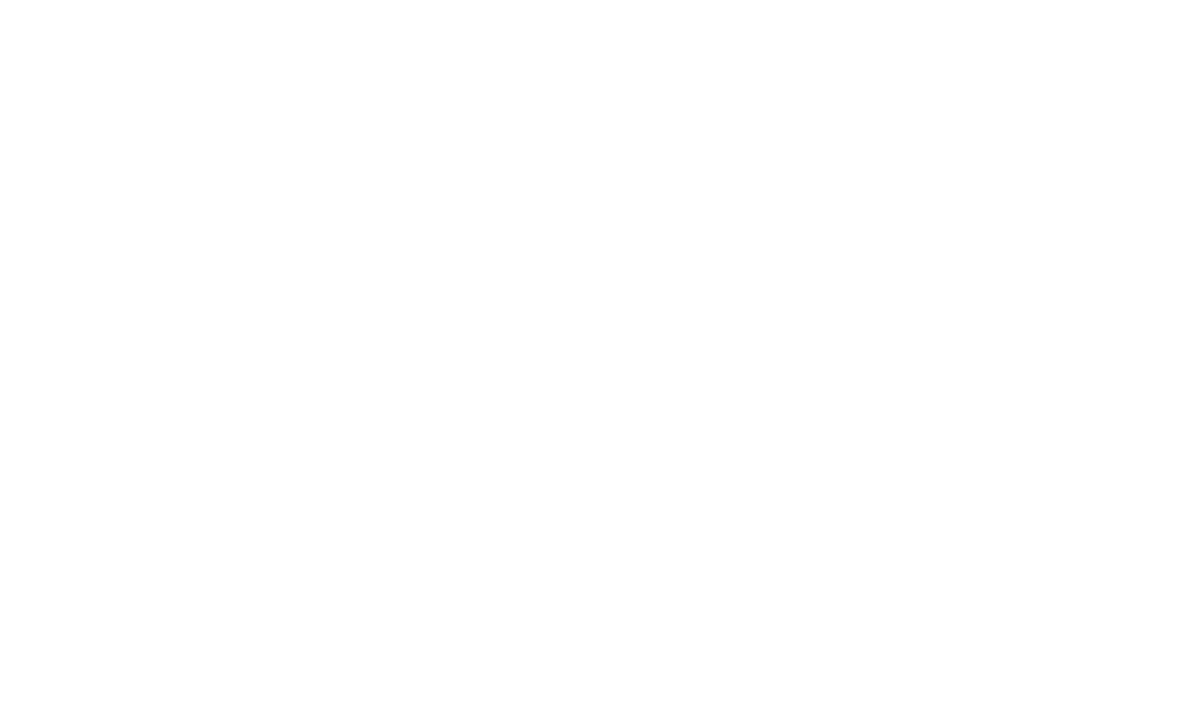 scroll, scrollTop: 0, scrollLeft: 0, axis: both 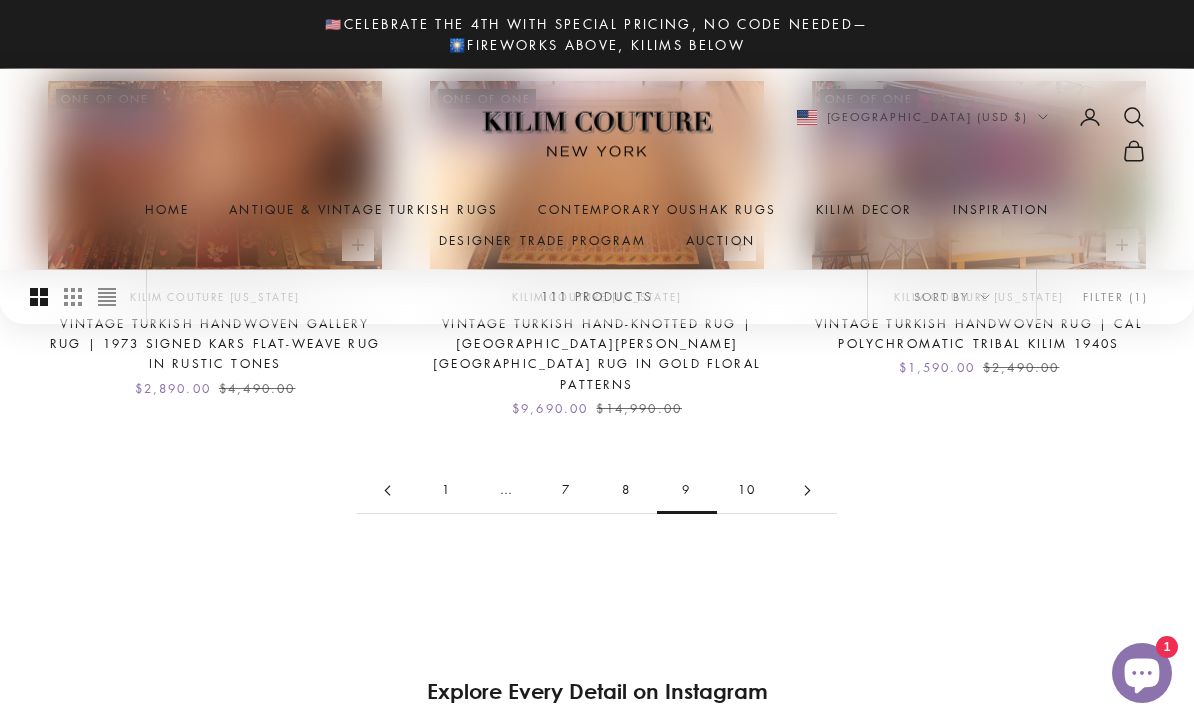 click on "10" at bounding box center (747, 490) 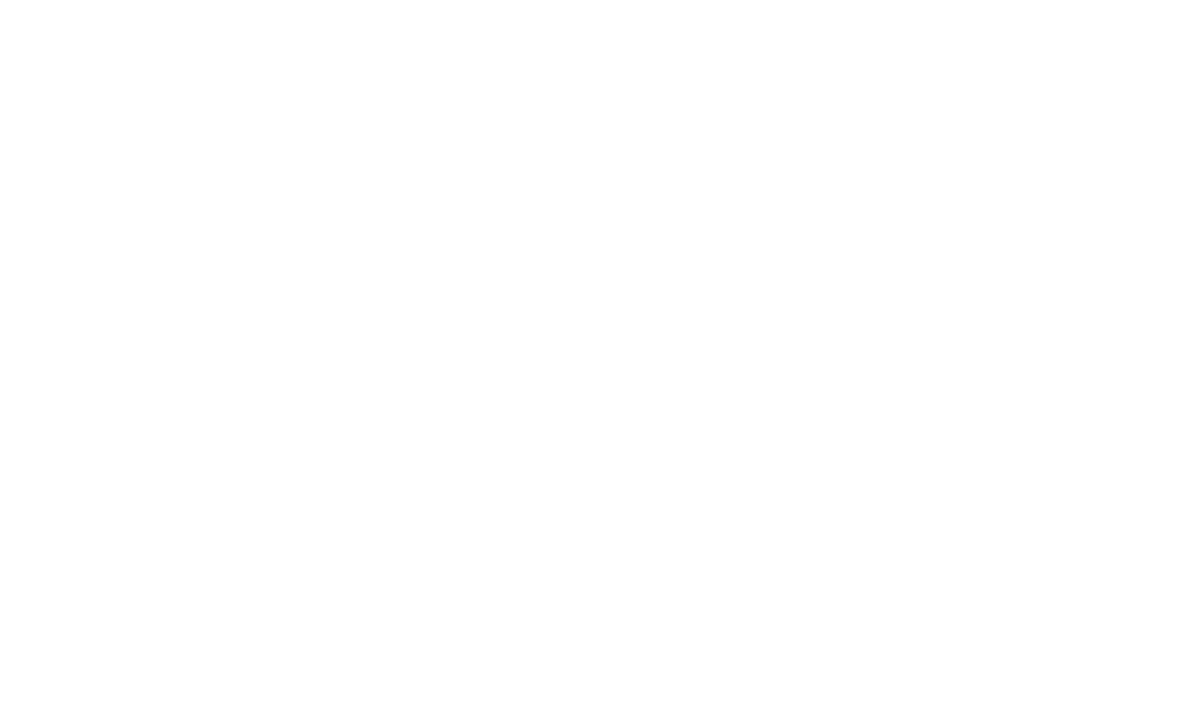 scroll, scrollTop: 0, scrollLeft: 0, axis: both 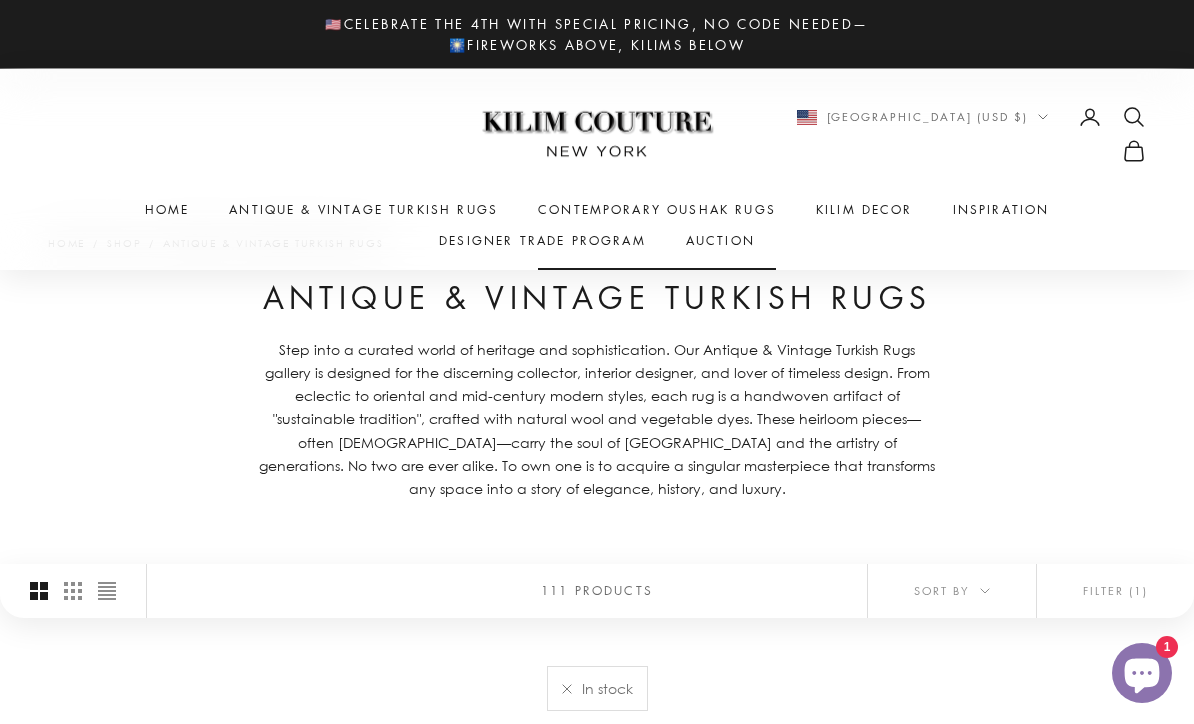 click on "Contemporary Oushak Rugs" at bounding box center [657, 210] 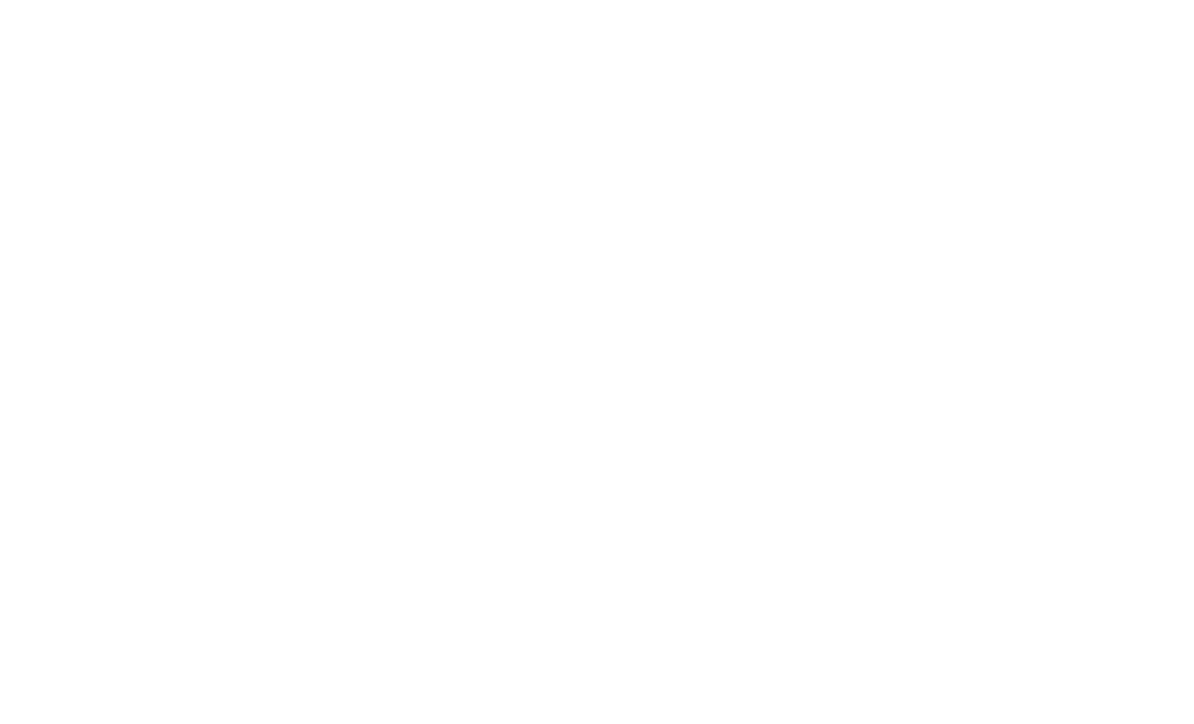 scroll, scrollTop: 0, scrollLeft: 0, axis: both 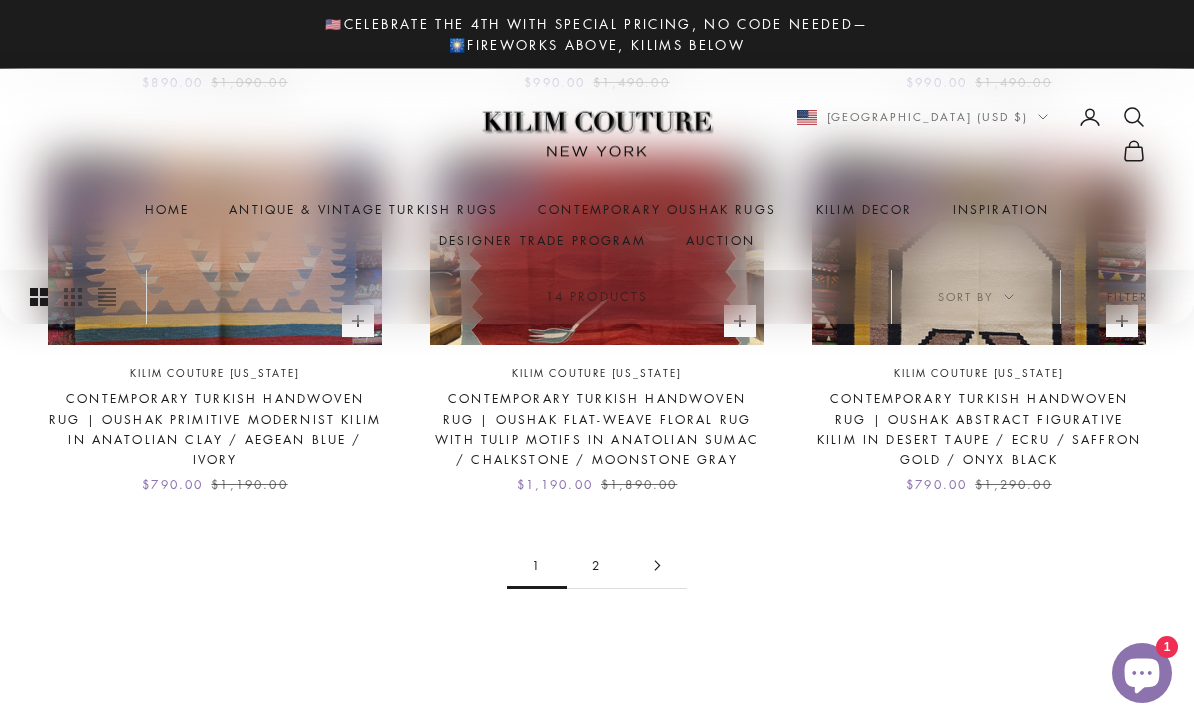 click on "2" at bounding box center [597, 565] 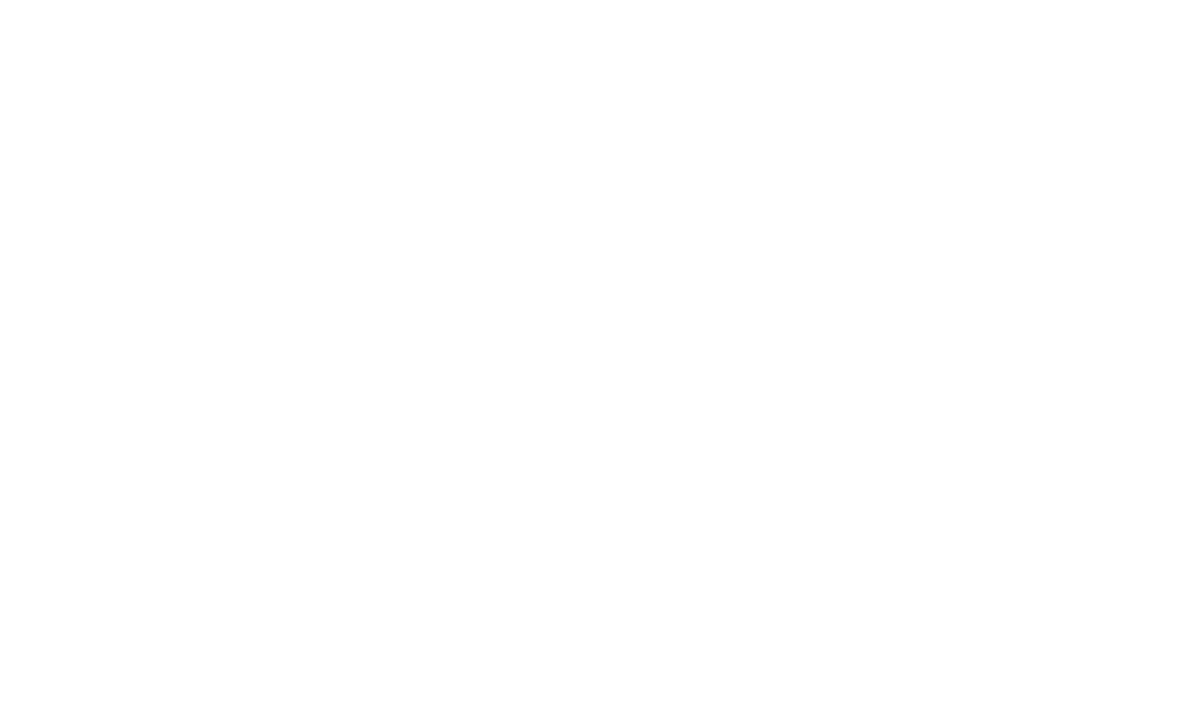 scroll, scrollTop: 0, scrollLeft: 0, axis: both 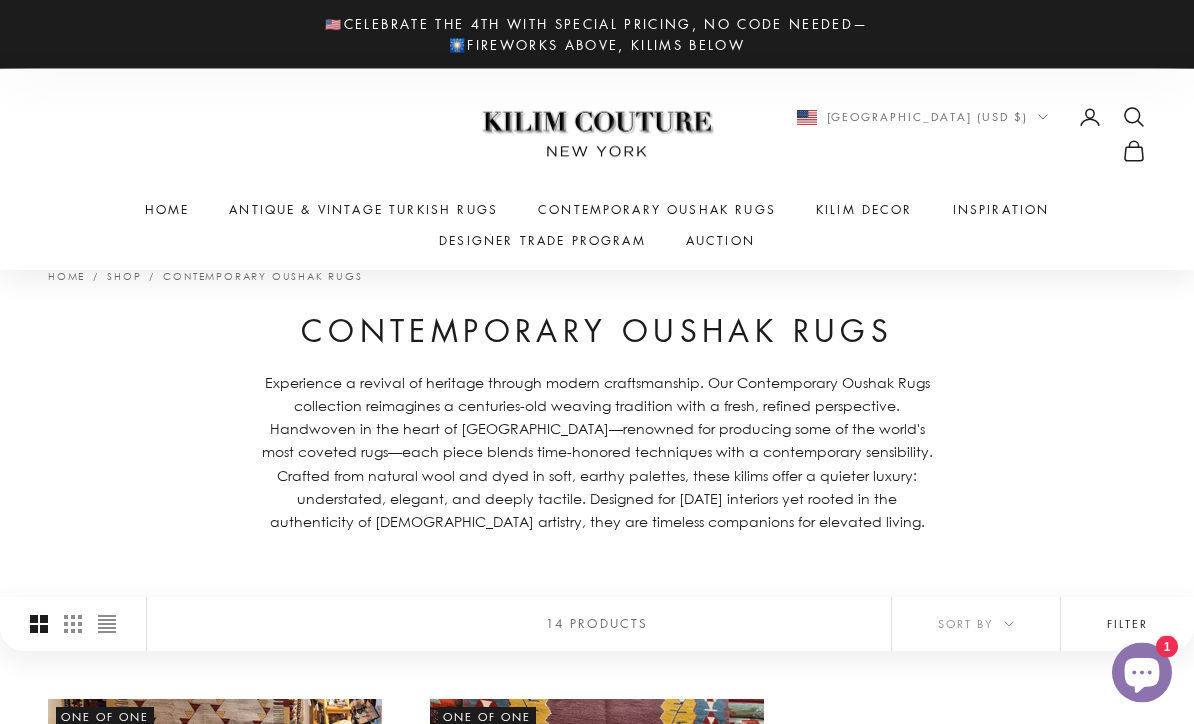 click on "Filter" at bounding box center (1127, 625) 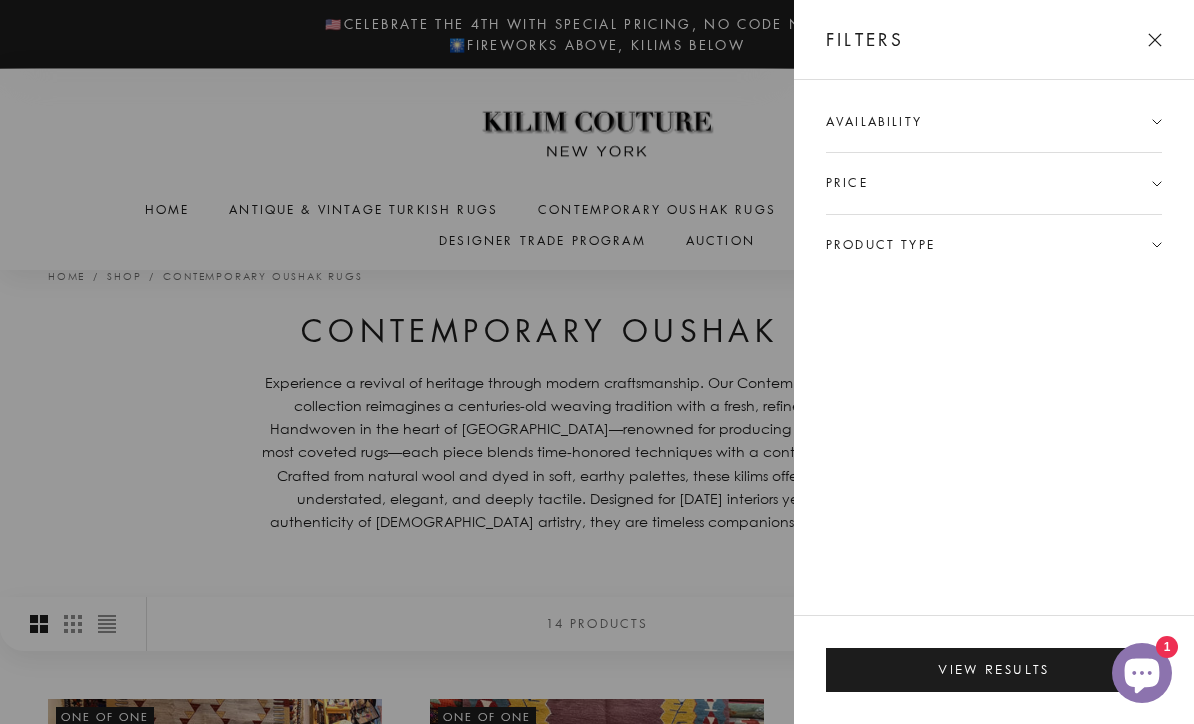 click at bounding box center [597, 362] 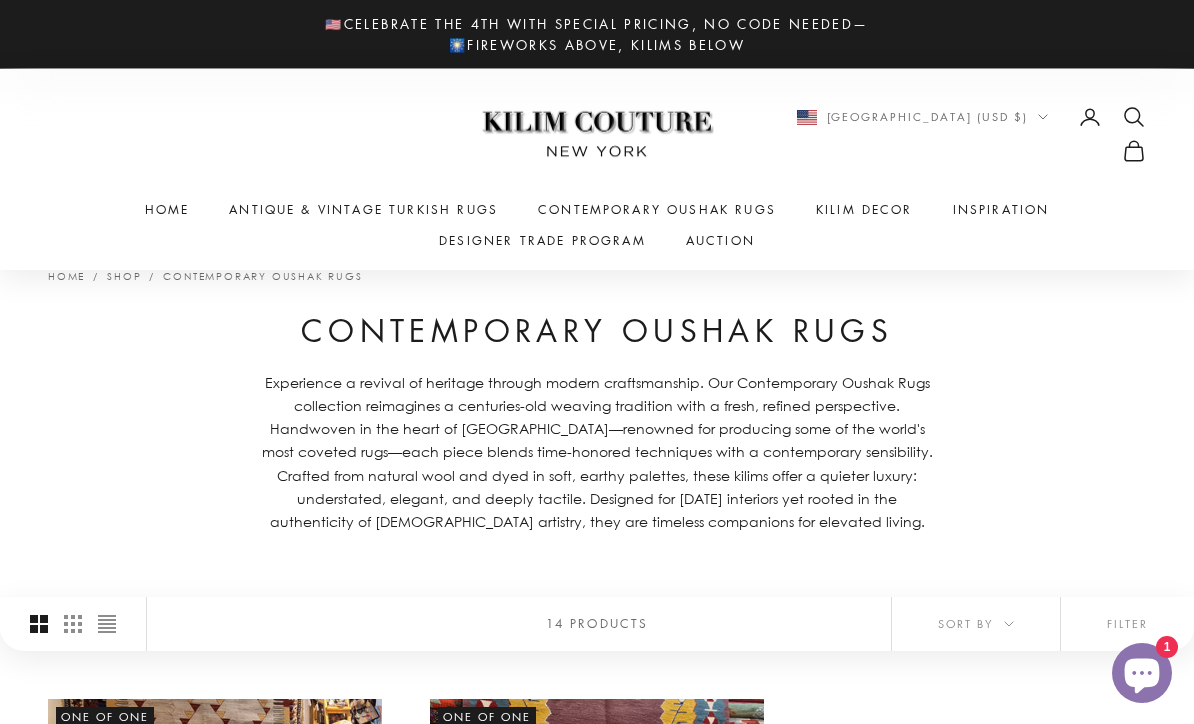 click on "Kilim Decor" at bounding box center [864, 210] 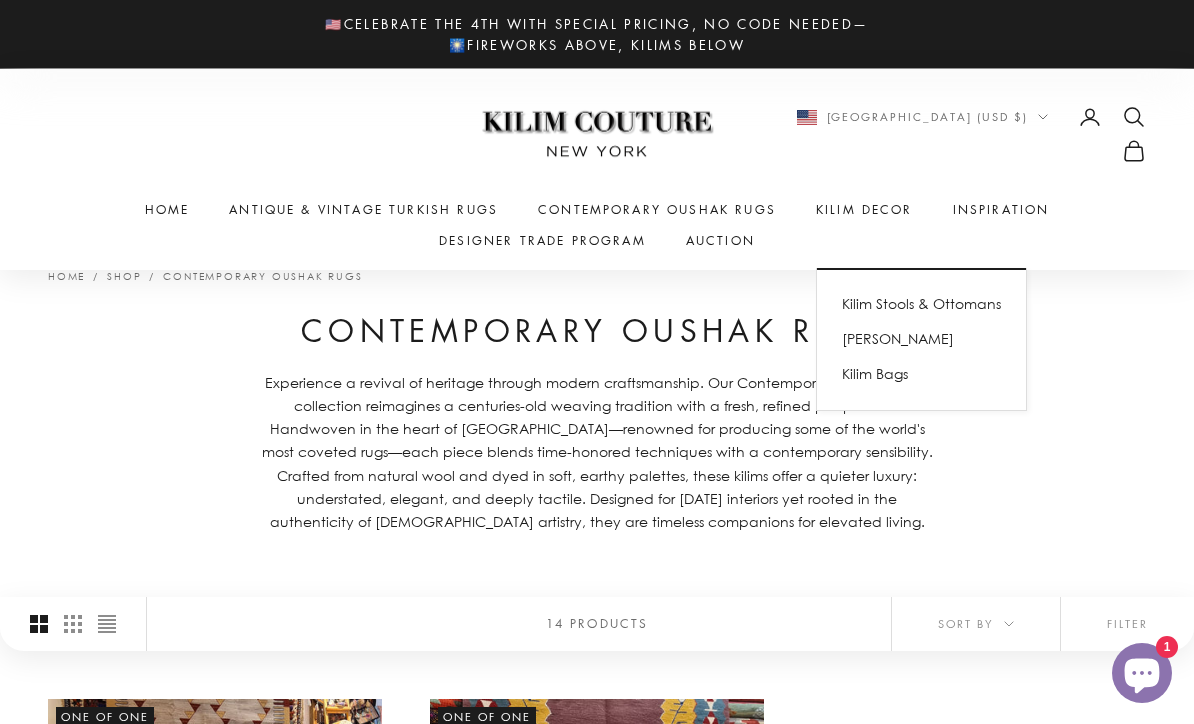 click on "[PERSON_NAME]" at bounding box center (921, 338) 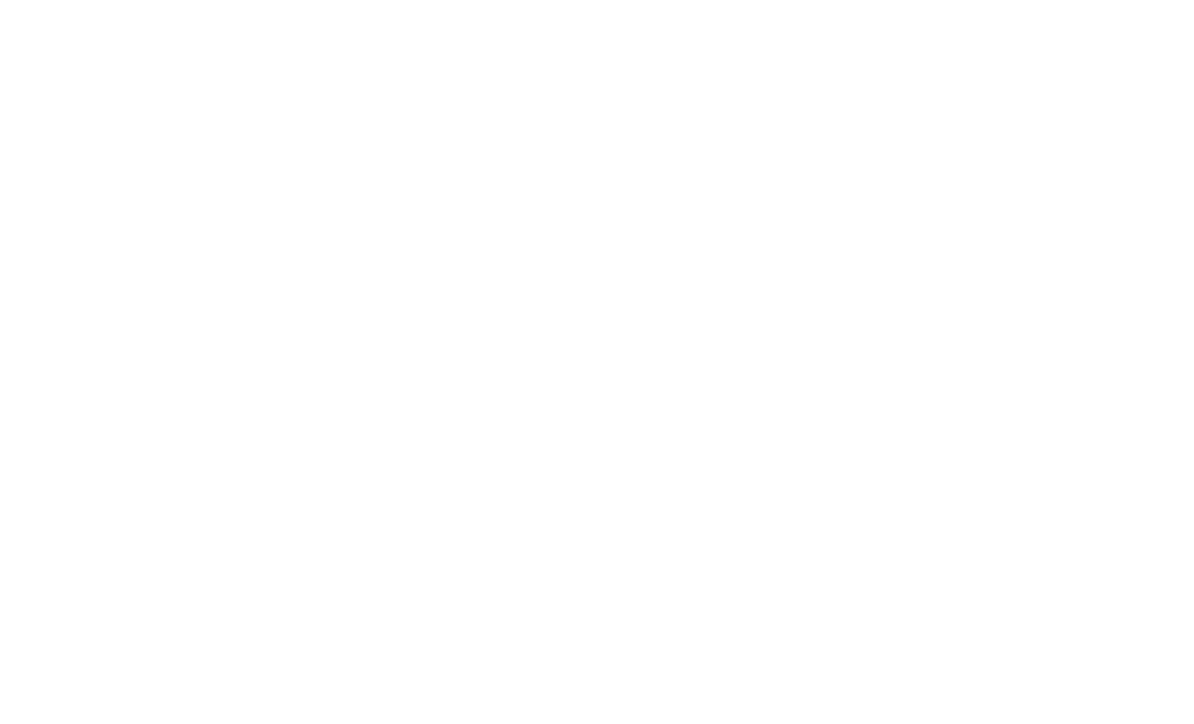 scroll, scrollTop: 0, scrollLeft: 0, axis: both 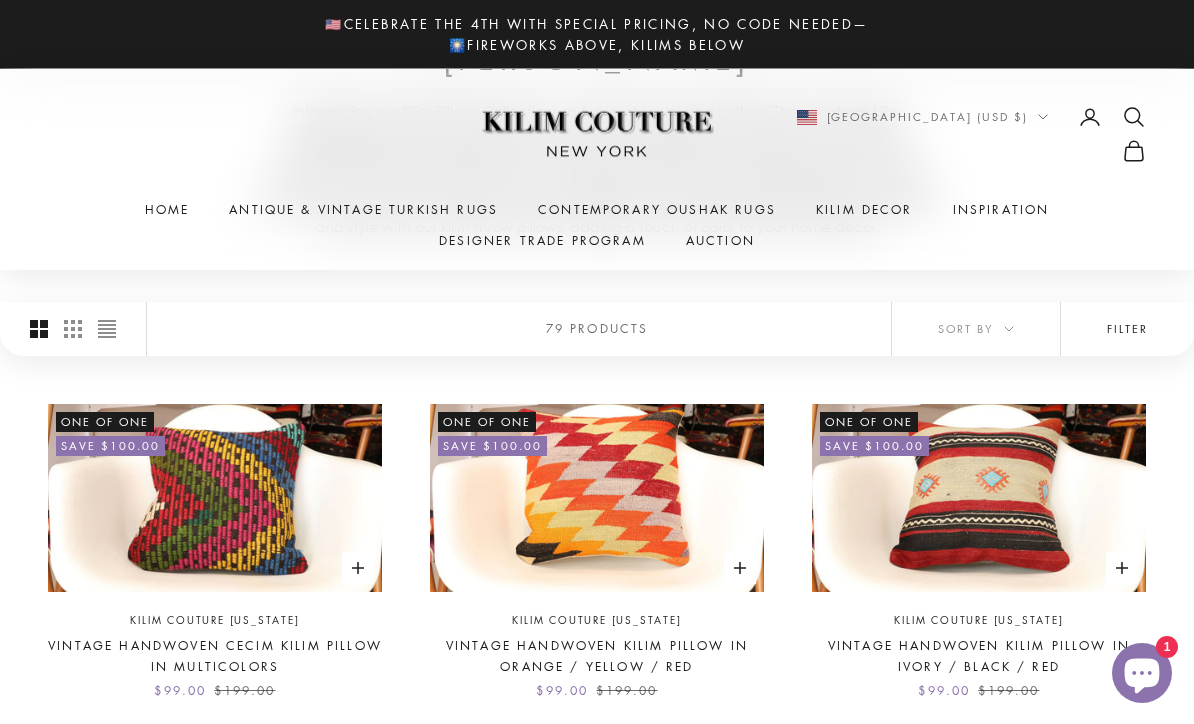 click on "Filter" at bounding box center (1127, 329) 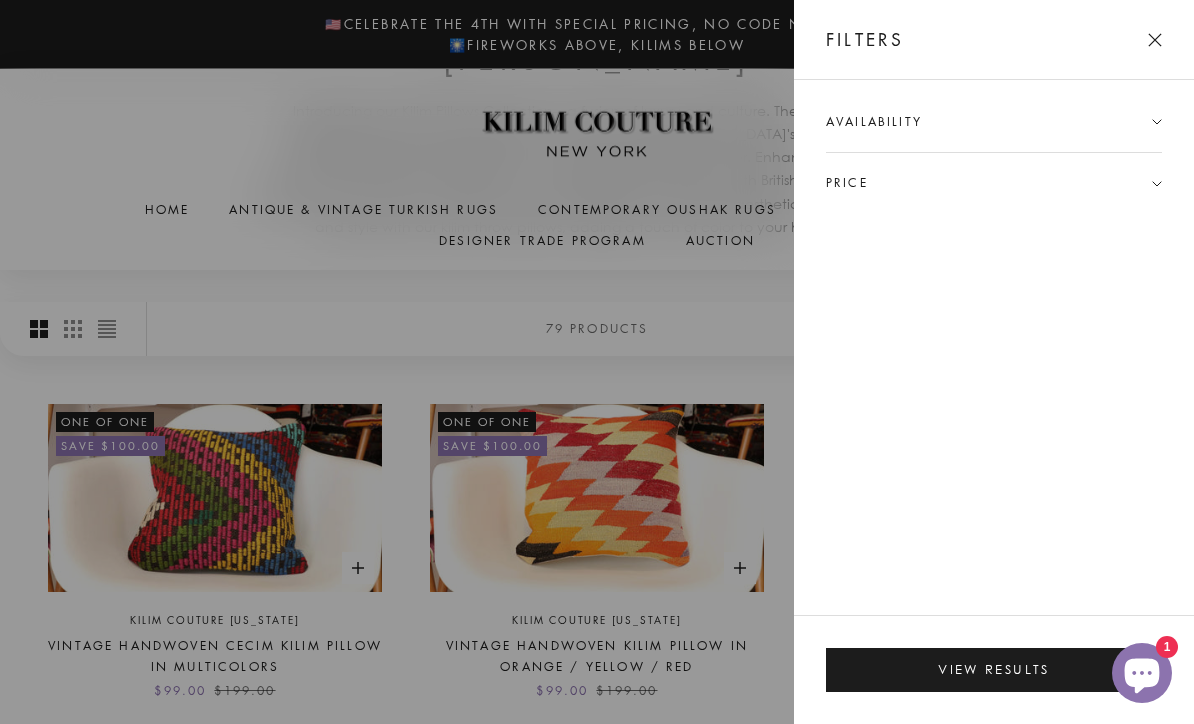 click on "Availability" at bounding box center (994, 132) 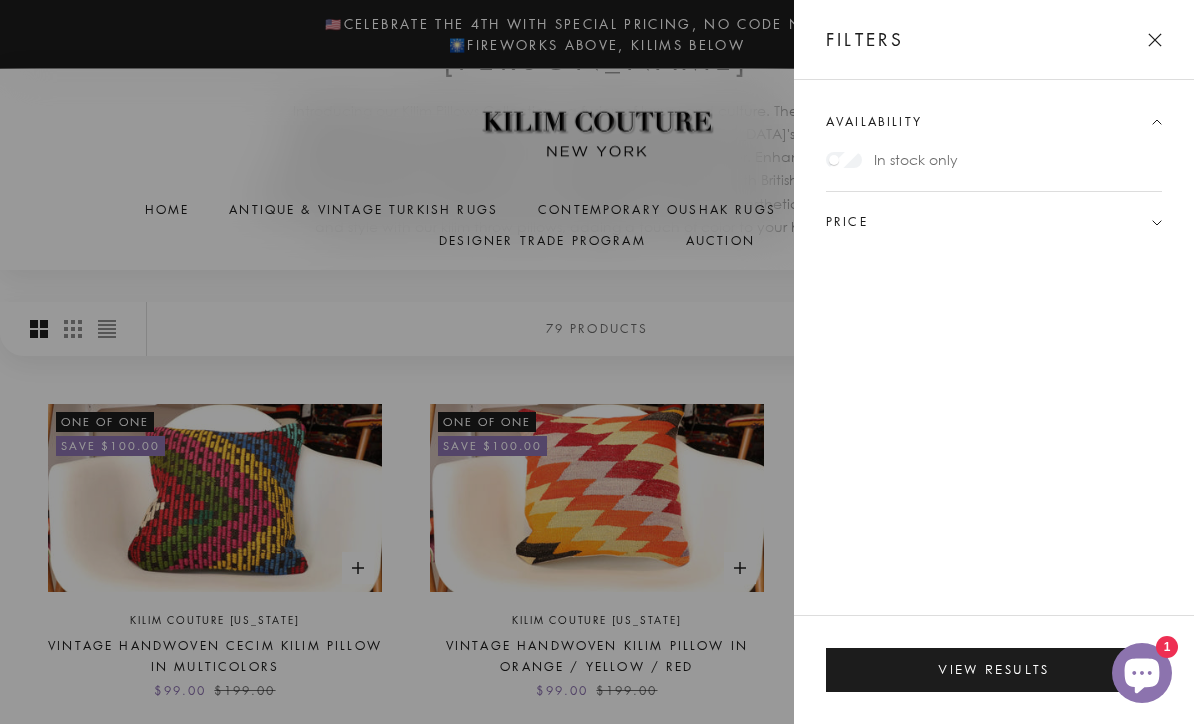 click on "In stock only" at bounding box center [916, 159] 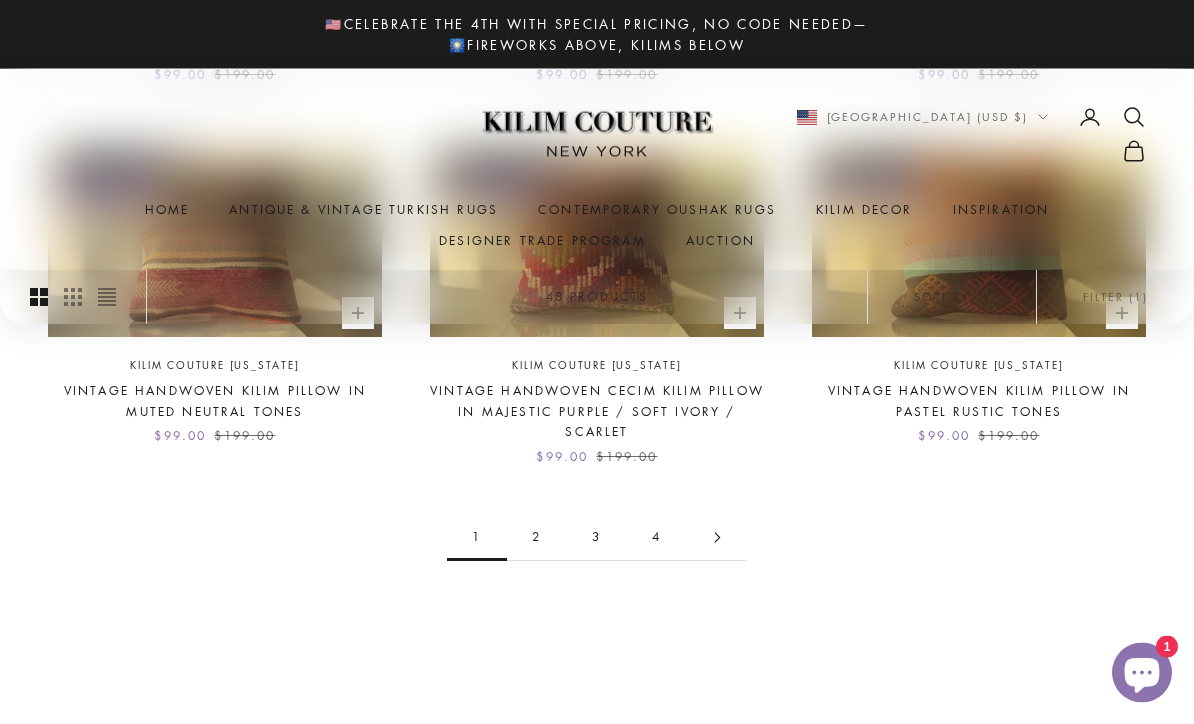 scroll, scrollTop: 1761, scrollLeft: 0, axis: vertical 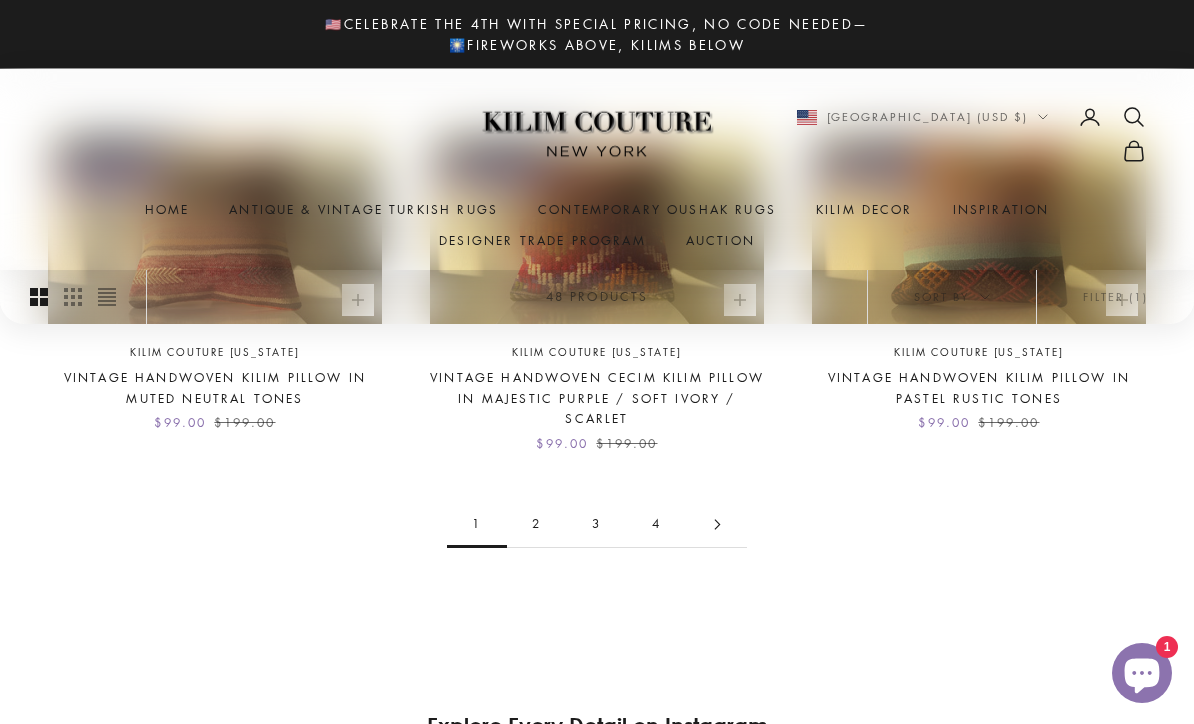 click on "2" at bounding box center [537, 524] 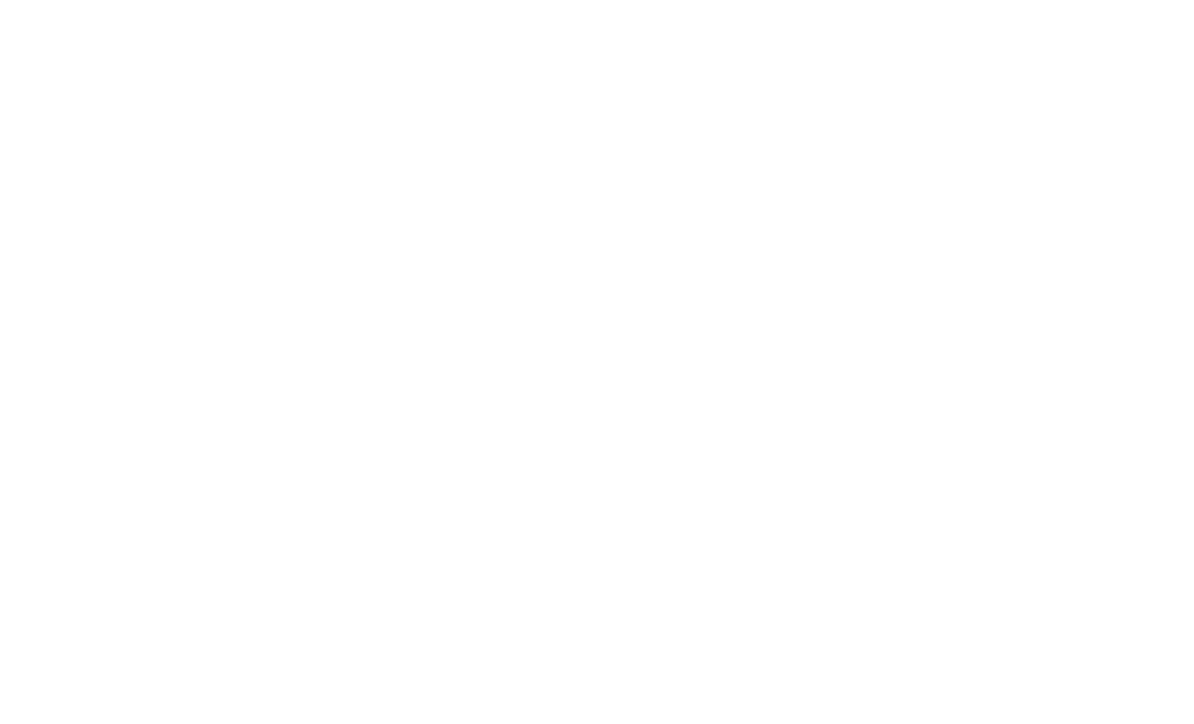 scroll, scrollTop: 0, scrollLeft: 0, axis: both 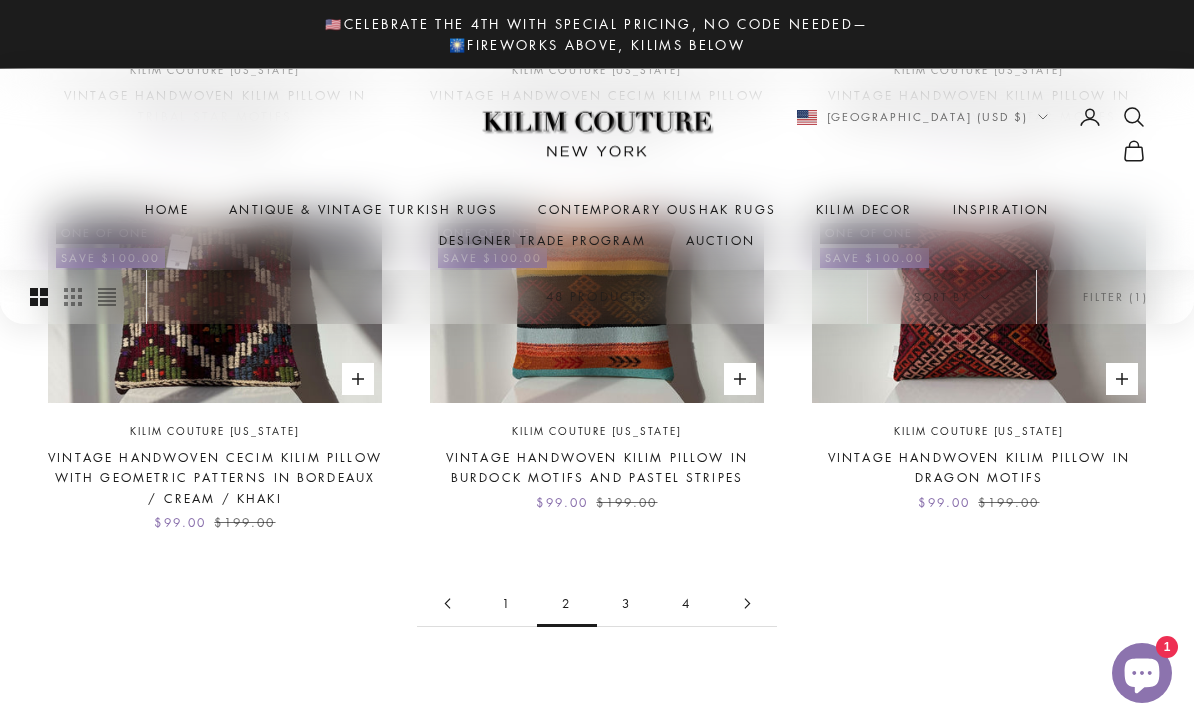 click on "3" at bounding box center [627, 603] 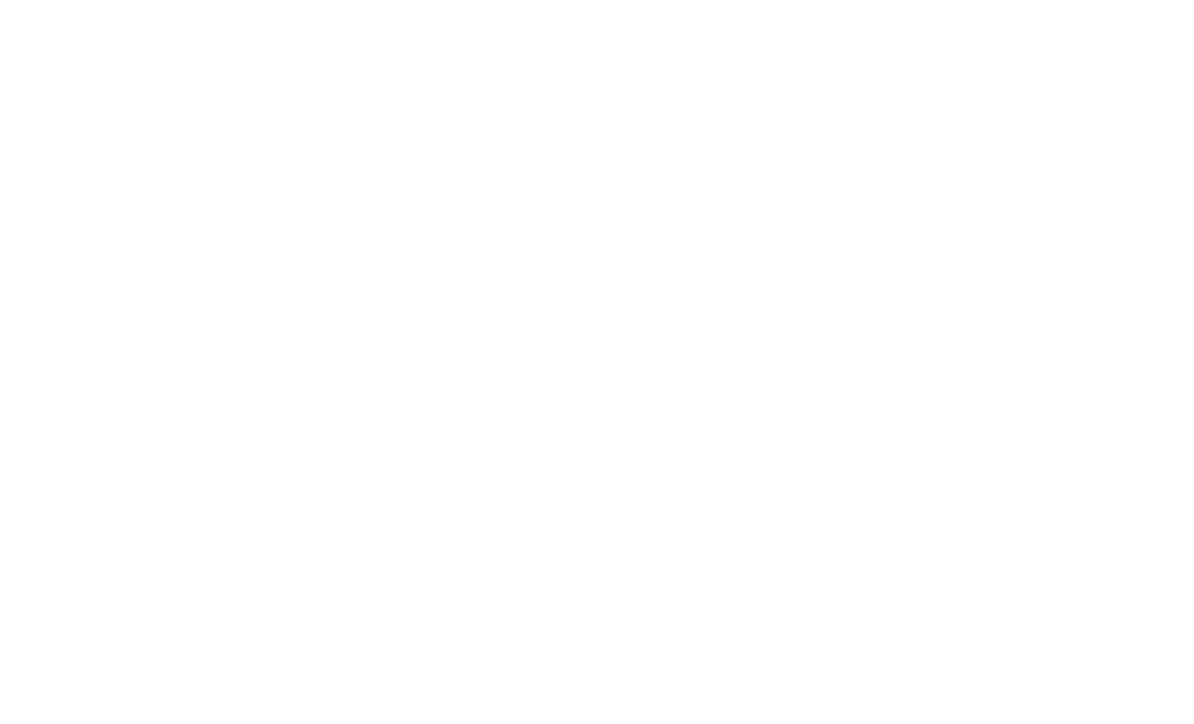 scroll, scrollTop: 0, scrollLeft: 0, axis: both 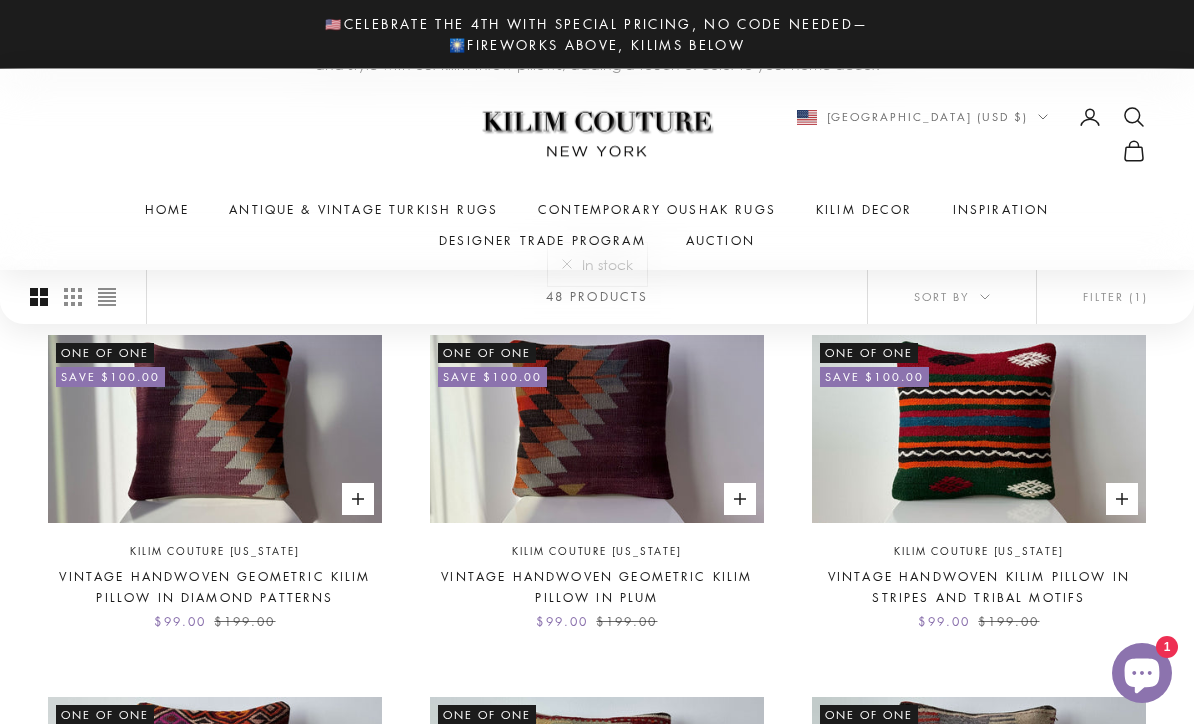 click at bounding box center (979, 791) 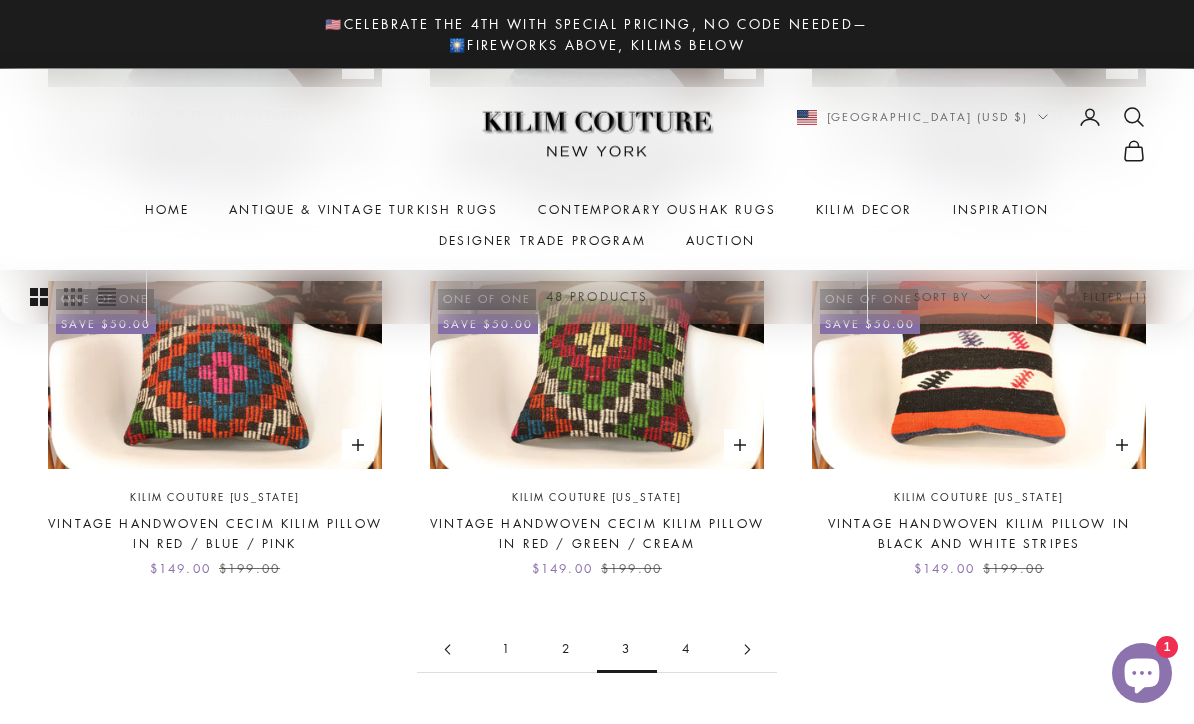 scroll, scrollTop: 1706, scrollLeft: 0, axis: vertical 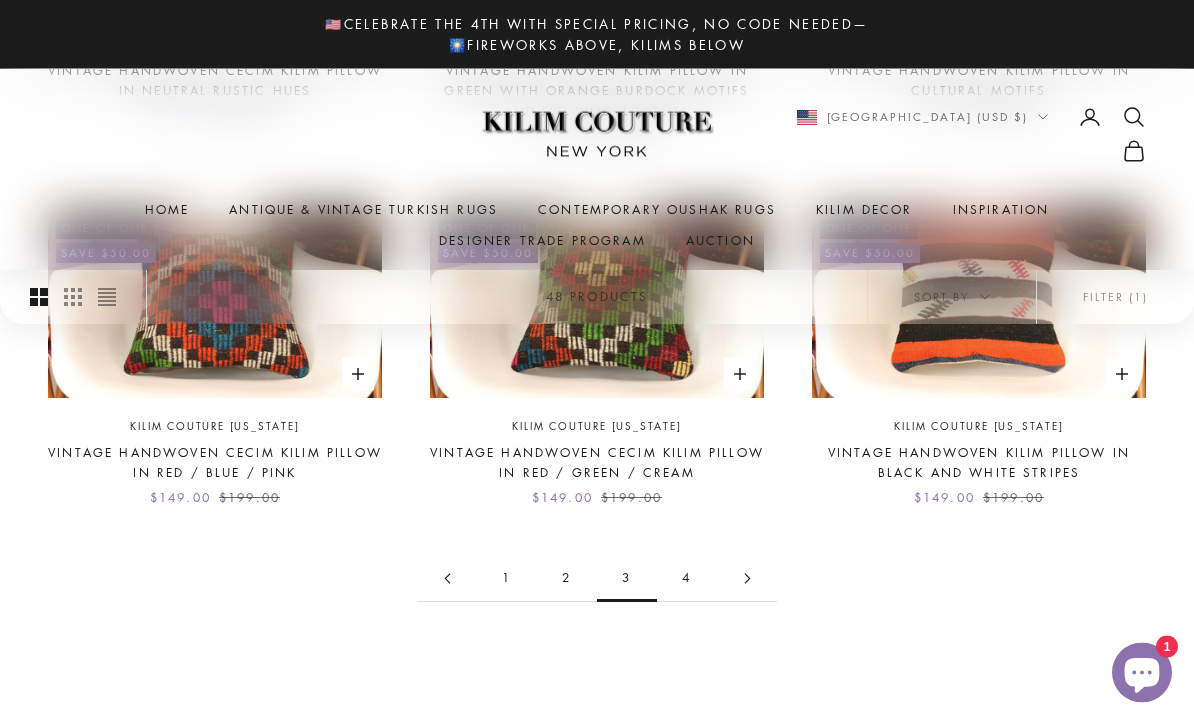 click on "4" at bounding box center [687, 579] 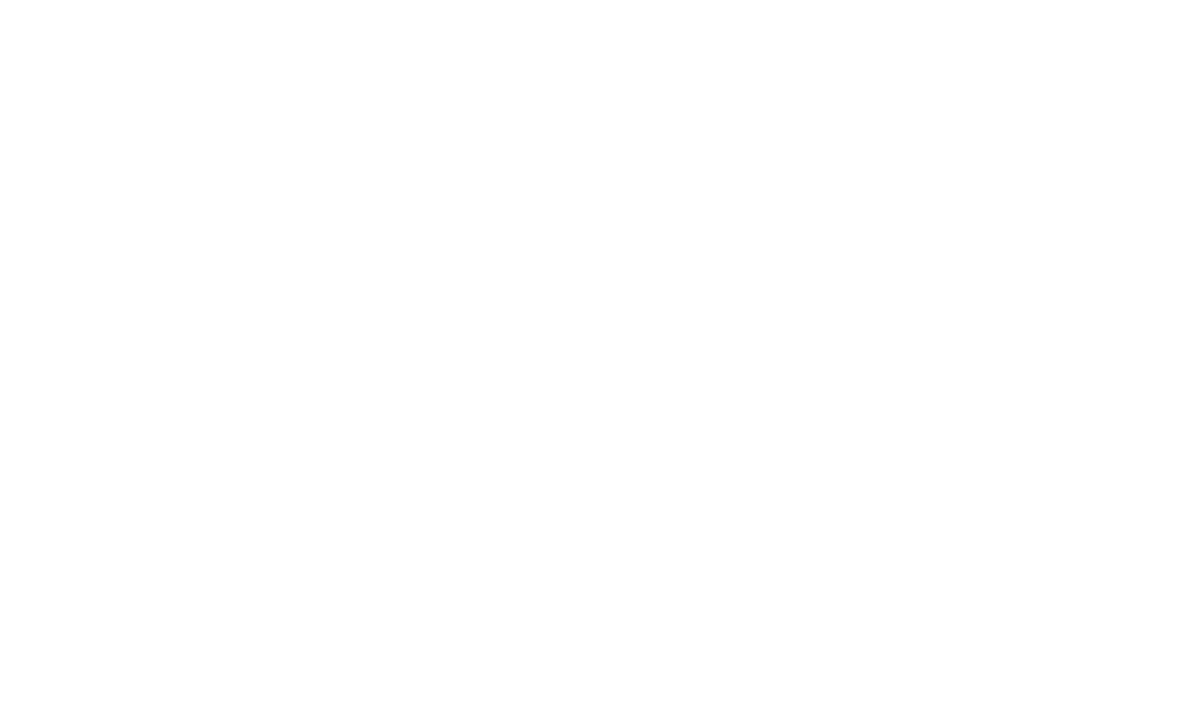 scroll, scrollTop: 0, scrollLeft: 0, axis: both 